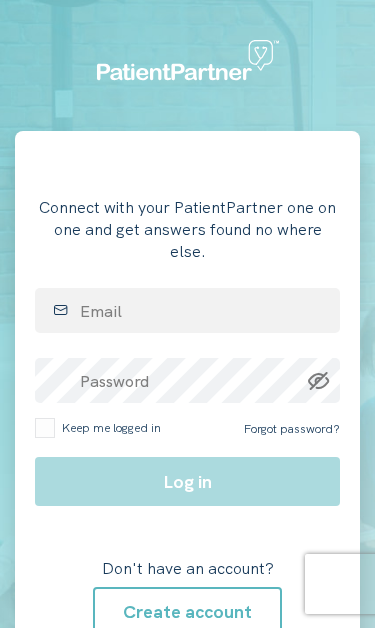 scroll, scrollTop: 188, scrollLeft: 0, axis: vertical 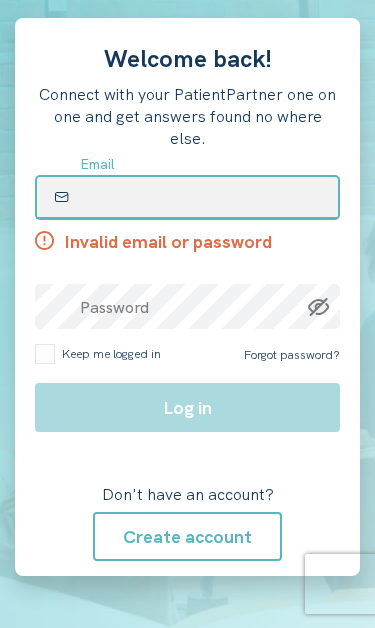 click at bounding box center (187, 197) 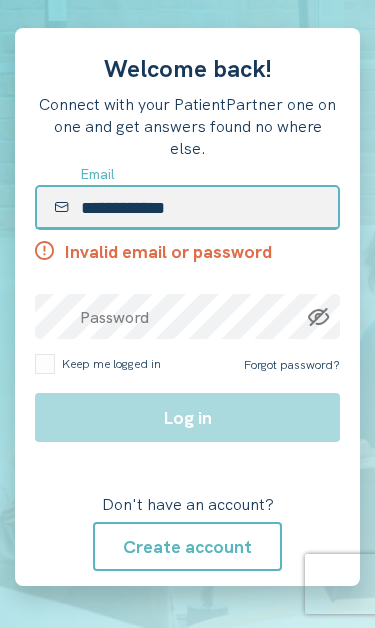 type on "**********" 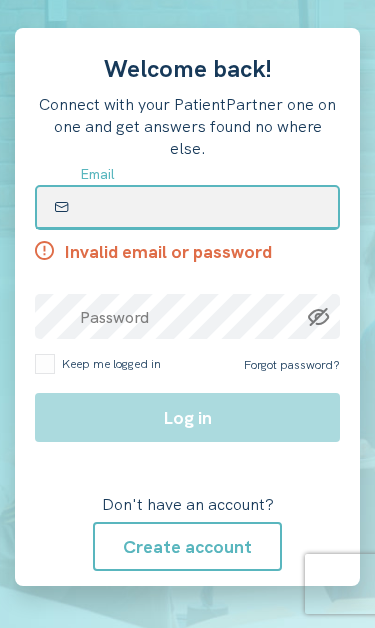 type on "**********" 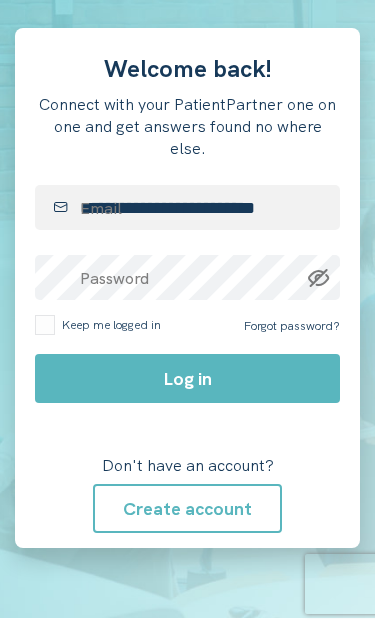 click on "Log in" 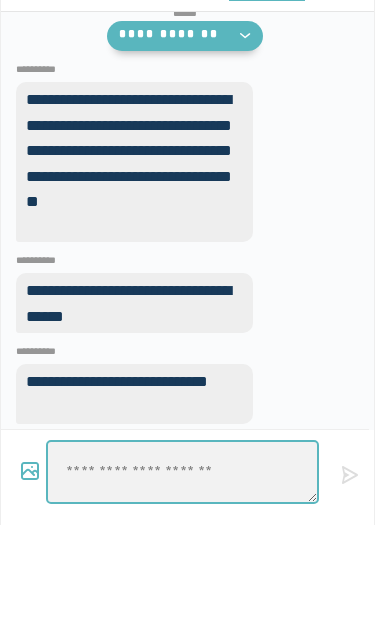 click at bounding box center [182, 472] 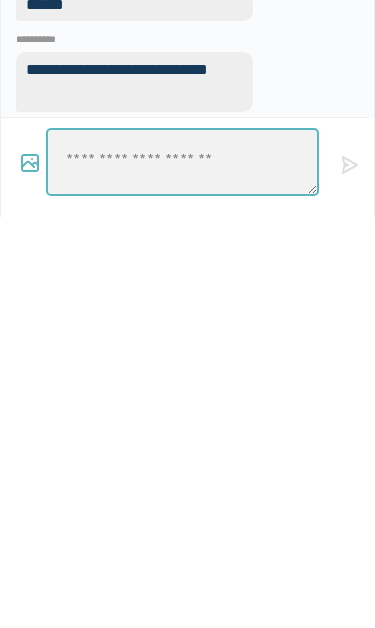 type on "*" 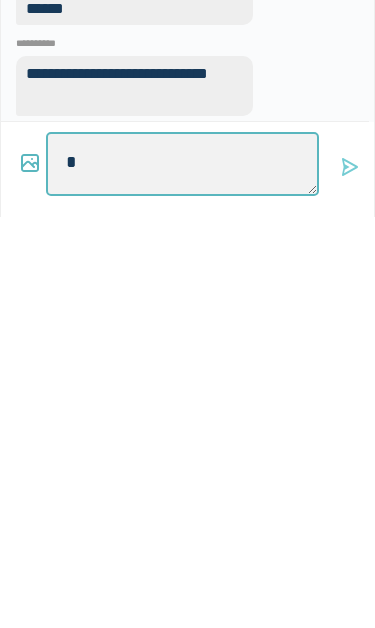 type on "**" 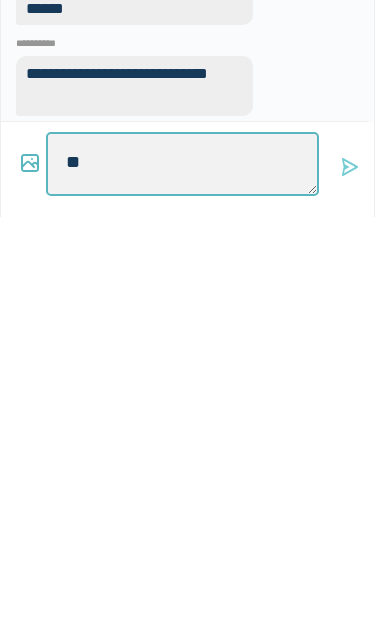 type on "*" 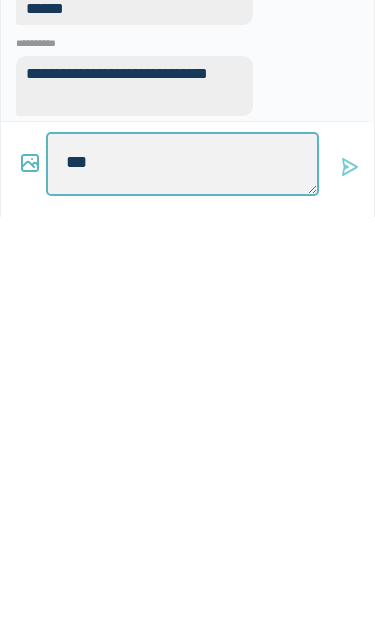 type on "*" 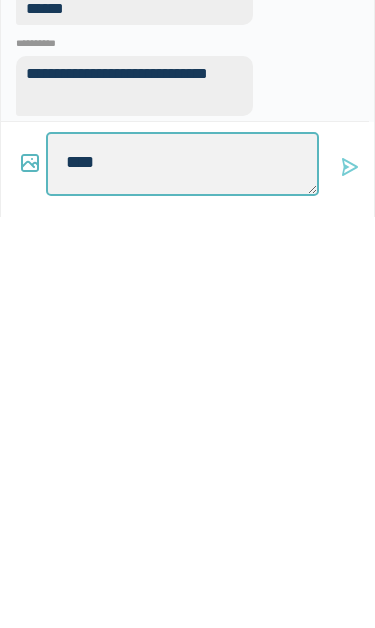 type on "*" 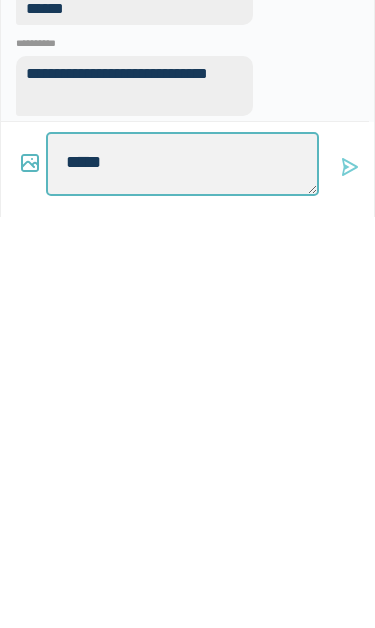 type on "******" 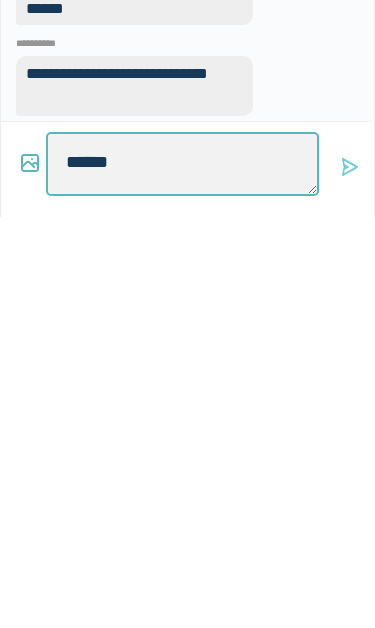 type on "*" 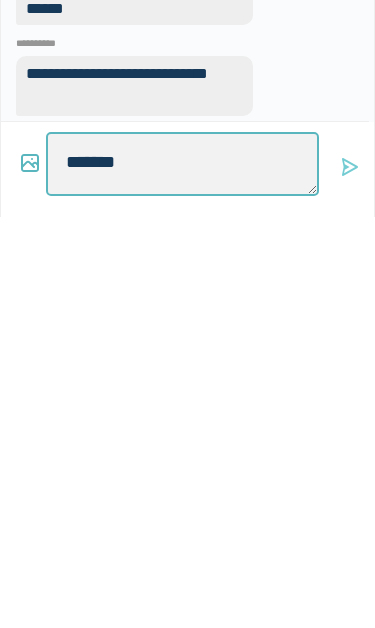 type on "*" 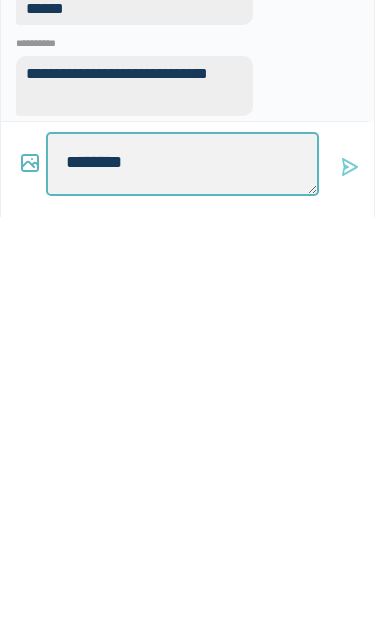 type on "*" 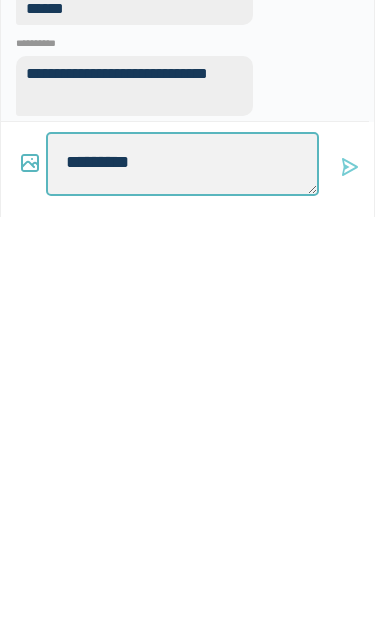type on "*" 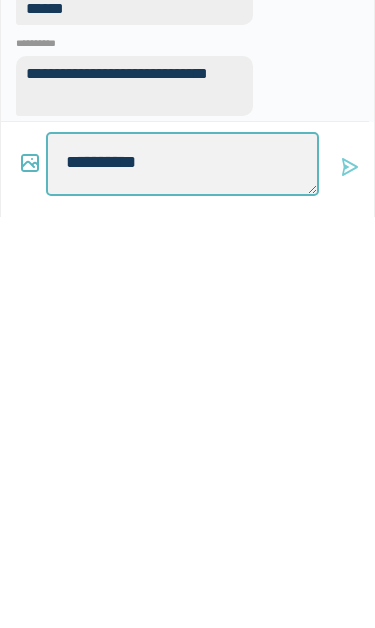 type on "*" 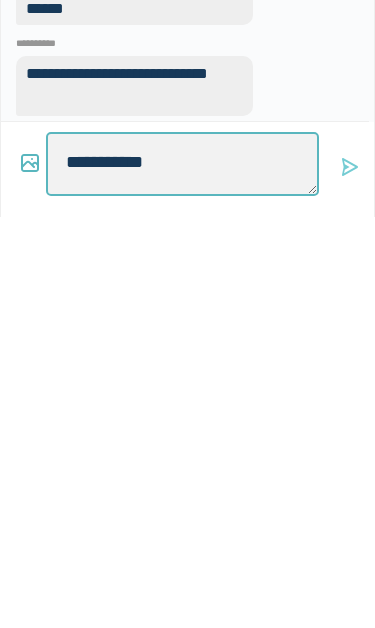 type on "*" 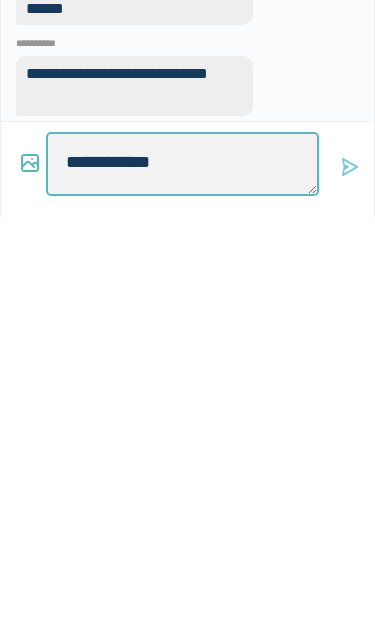 type on "*" 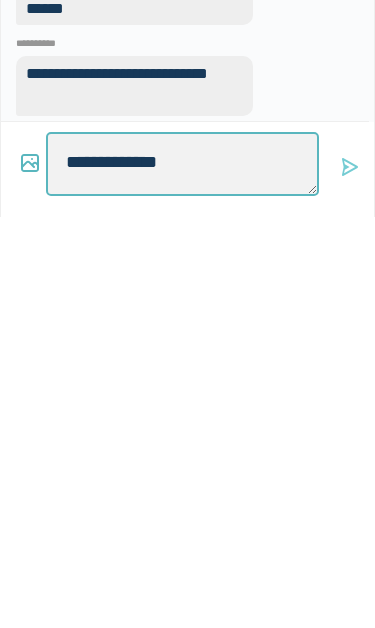type on "*" 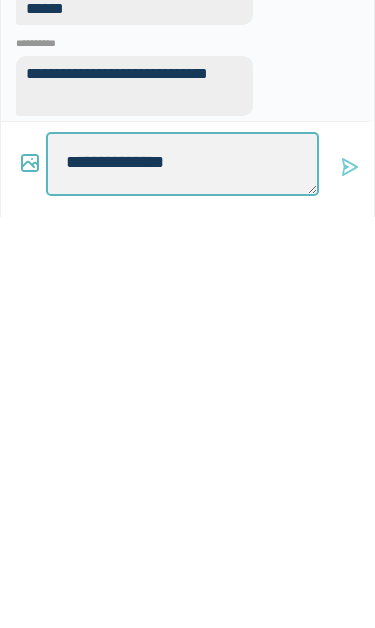 type on "**********" 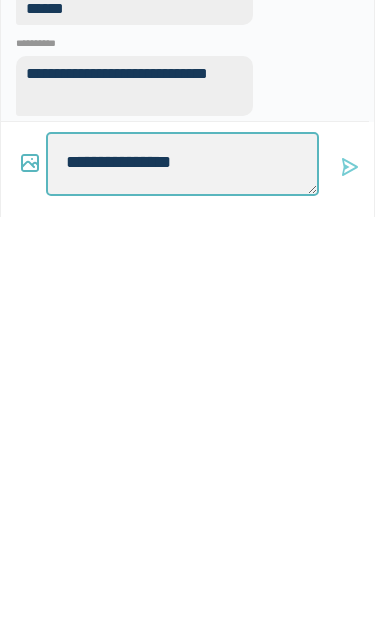 type on "*" 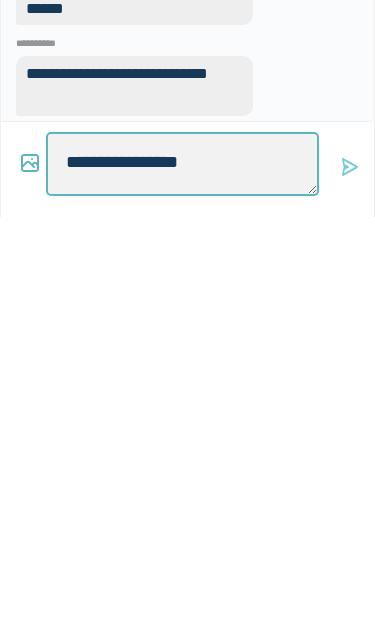 type on "*" 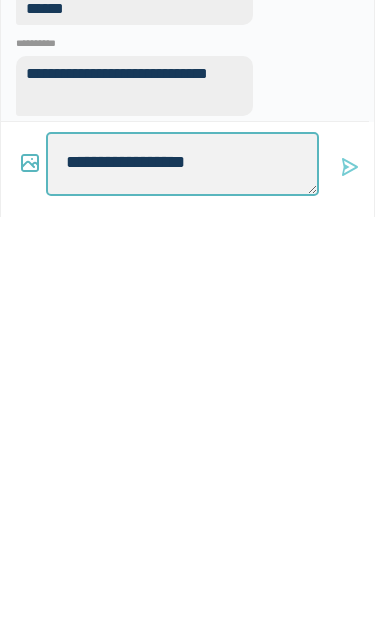 type on "*" 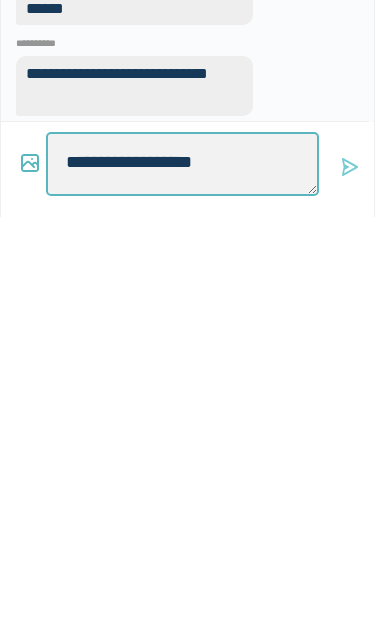 type on "**********" 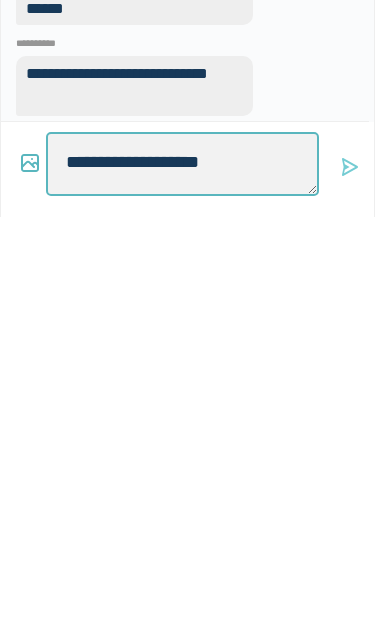 type on "*" 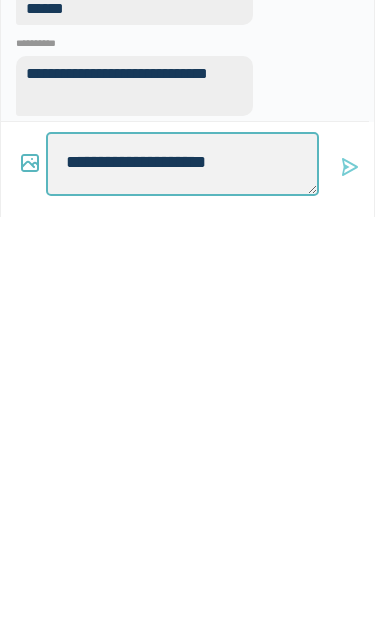 type on "**********" 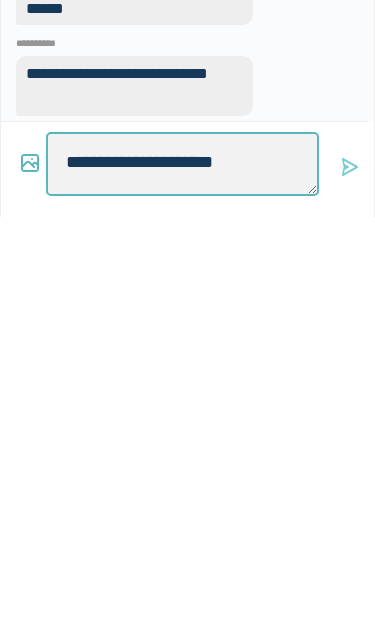 type on "*" 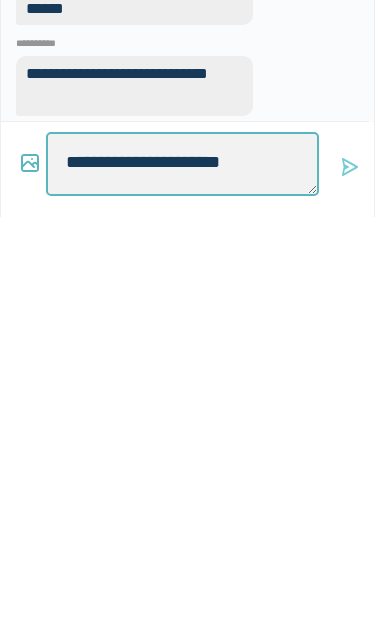 type on "*" 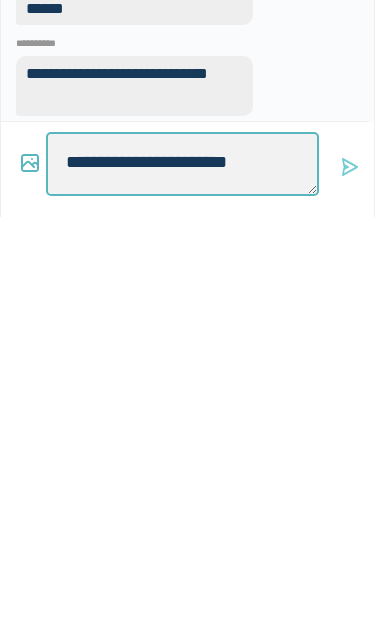 type on "*" 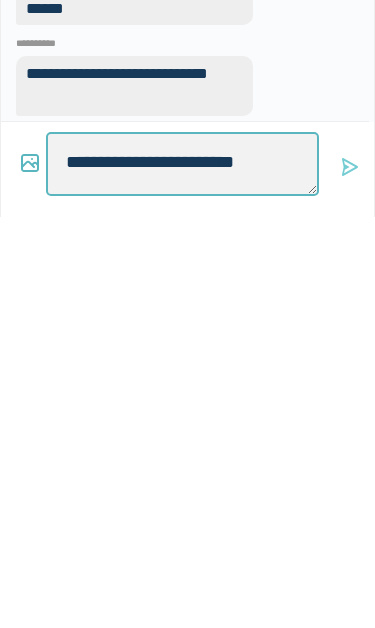 type on "*" 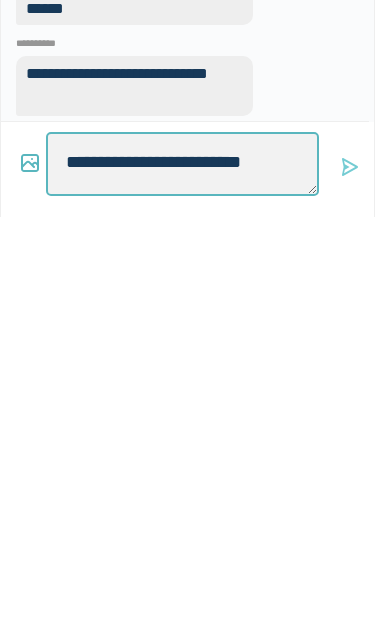 type on "*" 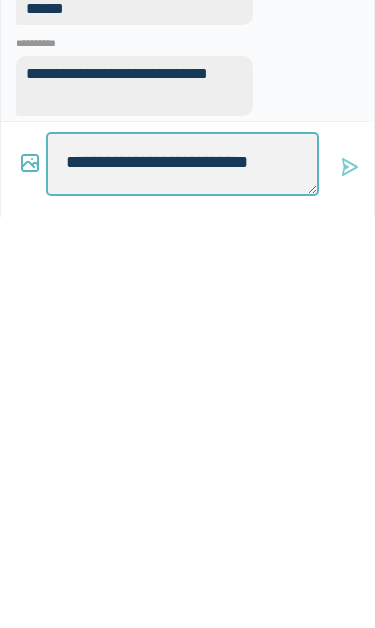 type on "**********" 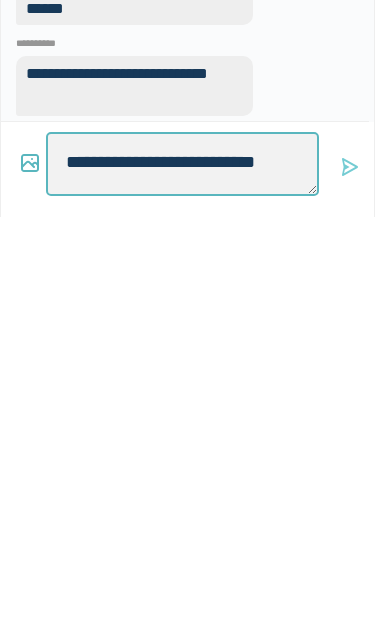 type on "*" 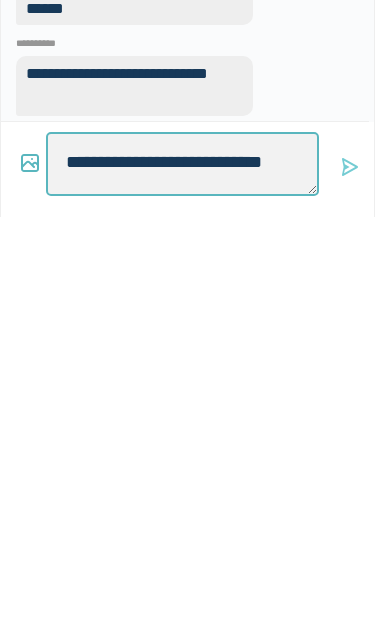 type on "**********" 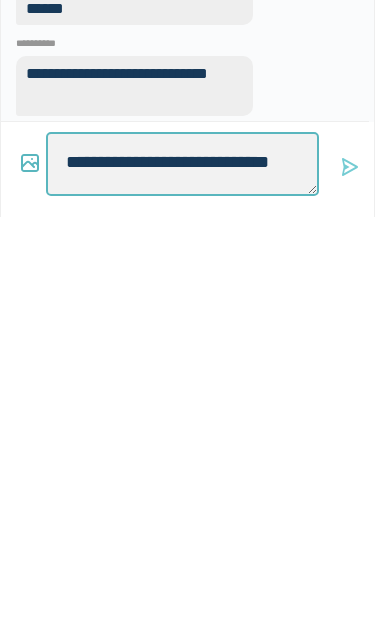 type on "*" 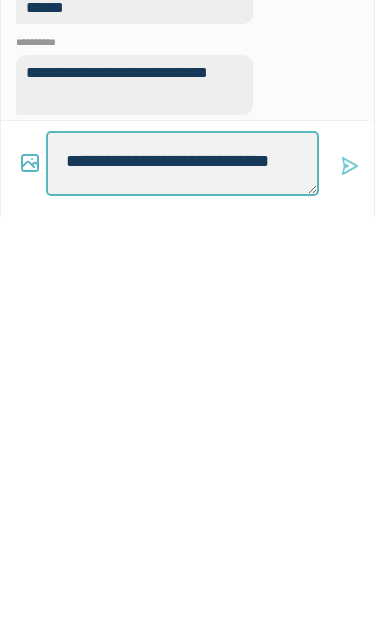 scroll, scrollTop: 6, scrollLeft: 0, axis: vertical 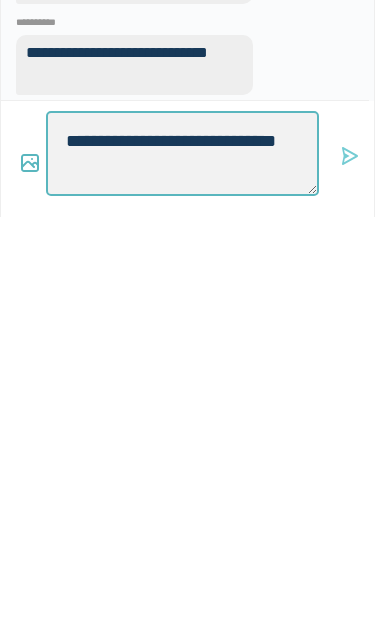 type on "*" 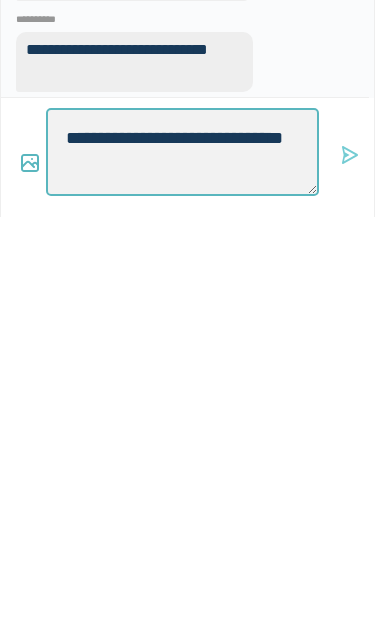 type on "*" 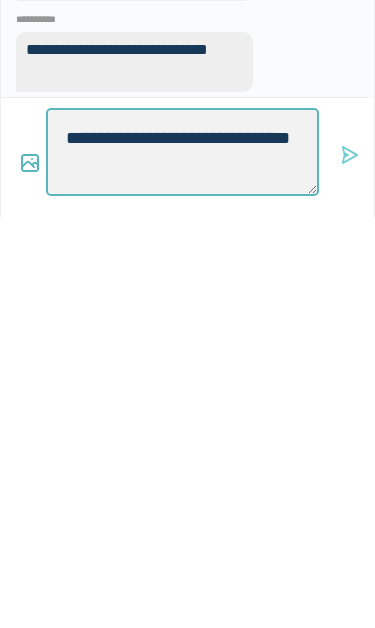 type on "**********" 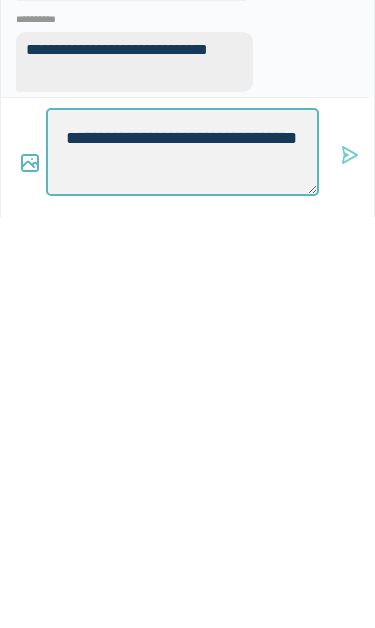 type on "*" 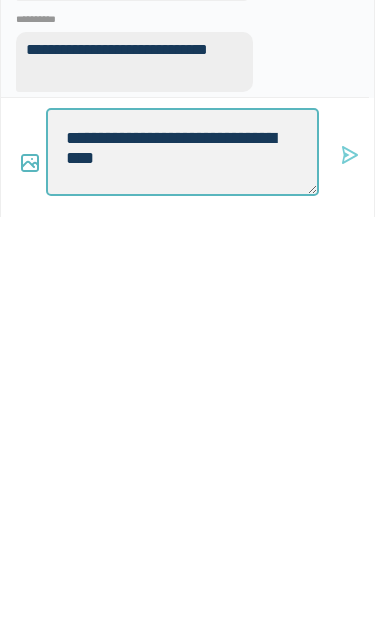 type on "*" 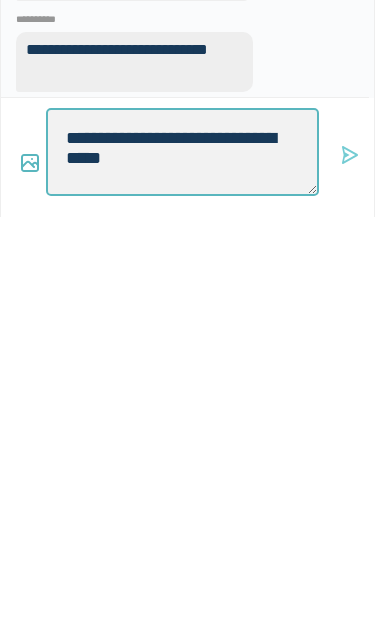 type on "**********" 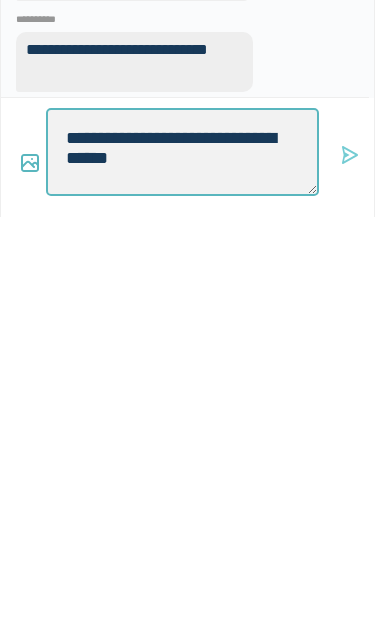 type on "*" 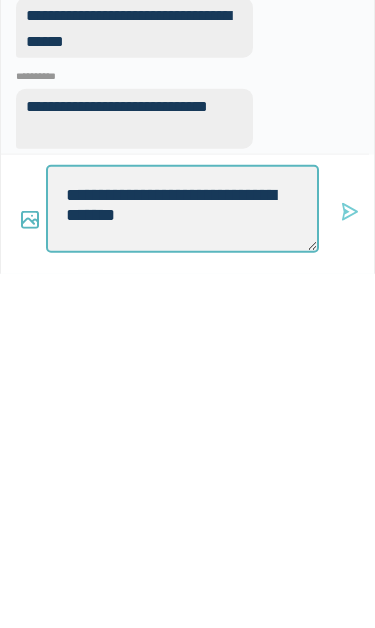 type on "**********" 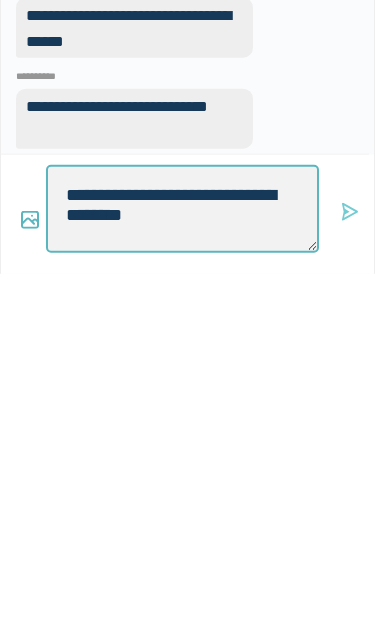 type on "*" 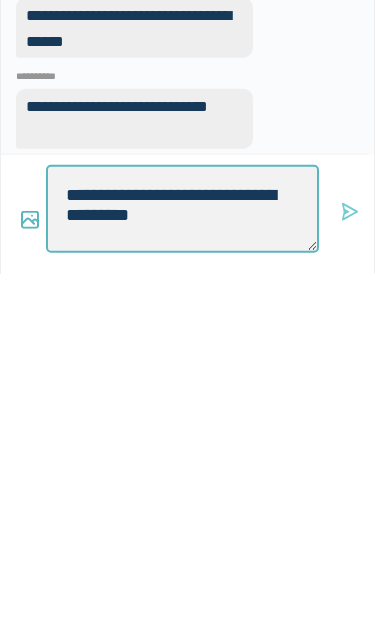 type on "*" 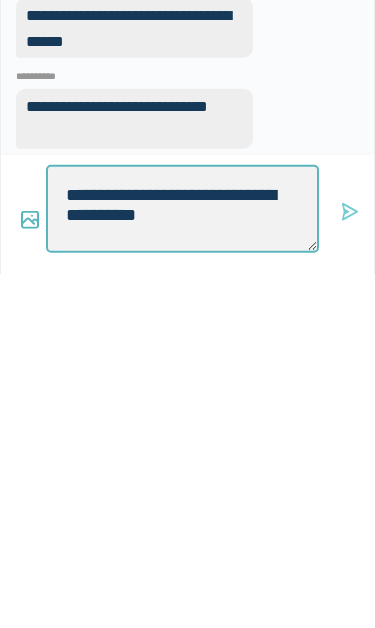 type on "**********" 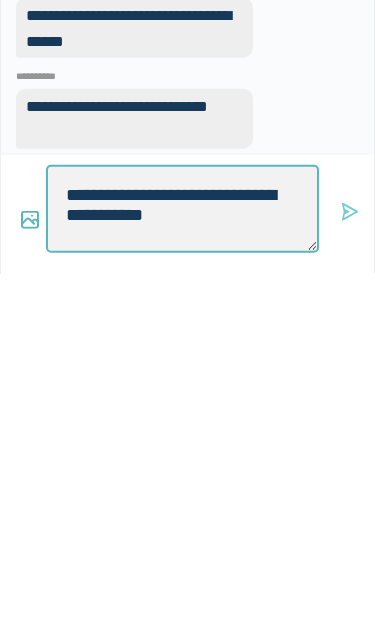 type on "*" 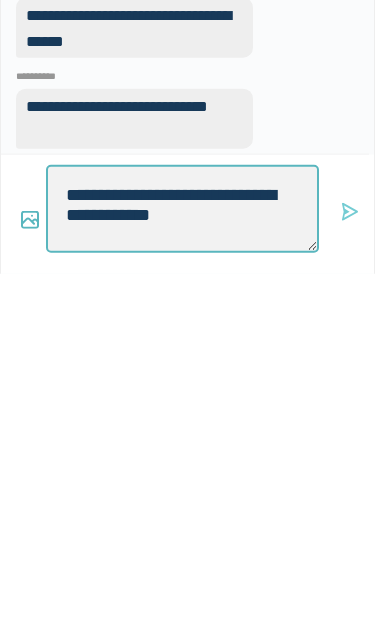 type on "*" 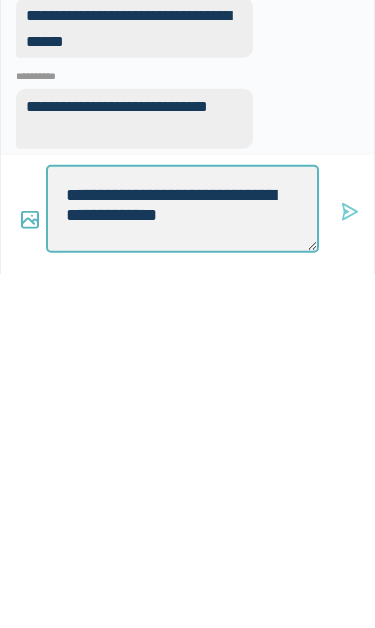 type on "**********" 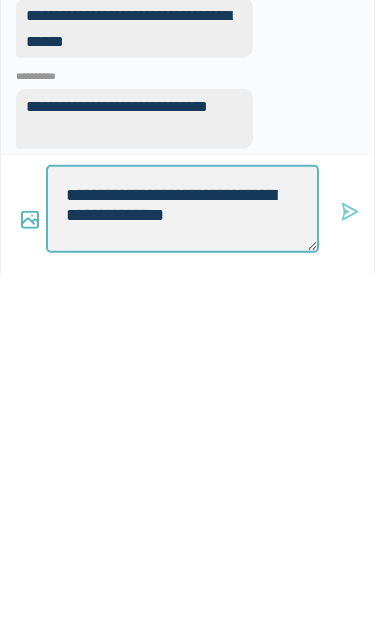 type on "*" 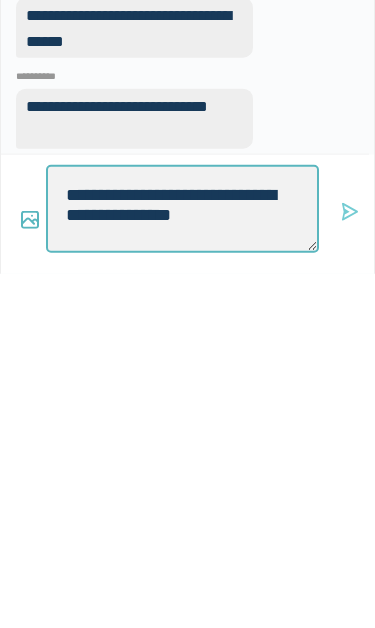 type on "*" 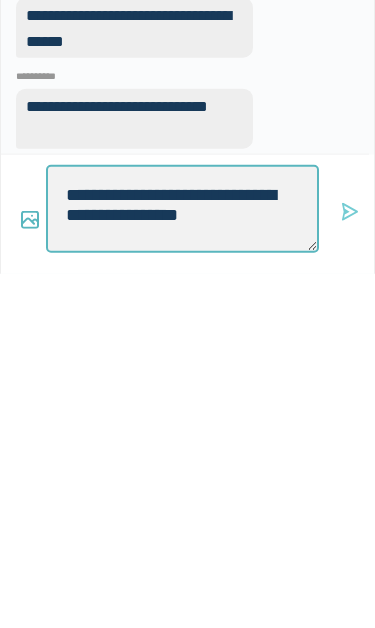 type on "*" 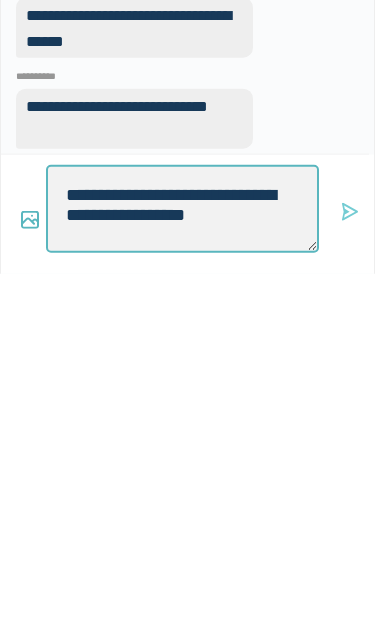 type on "*" 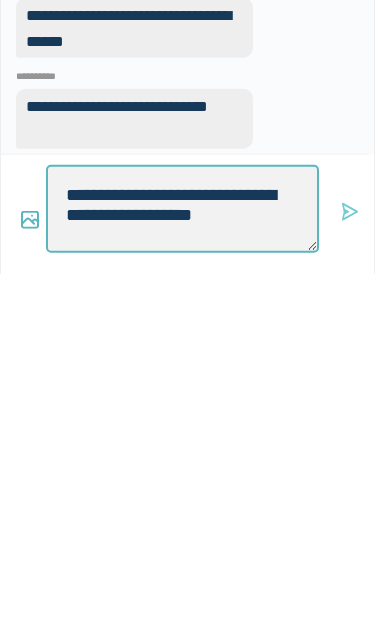 type on "**********" 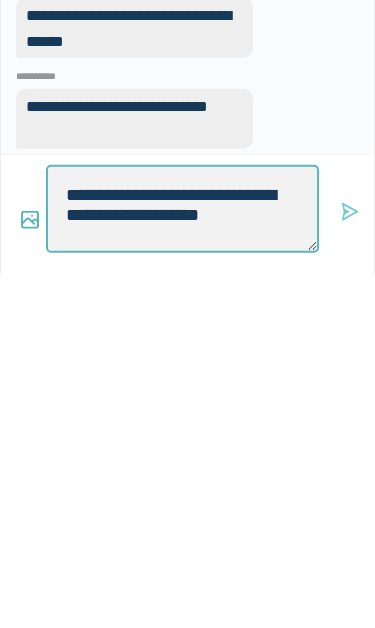type on "*" 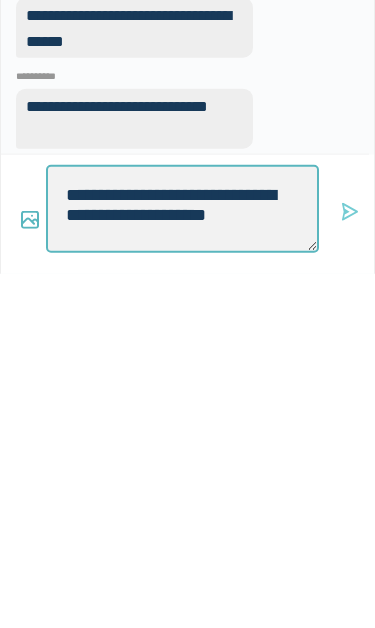 type on "*" 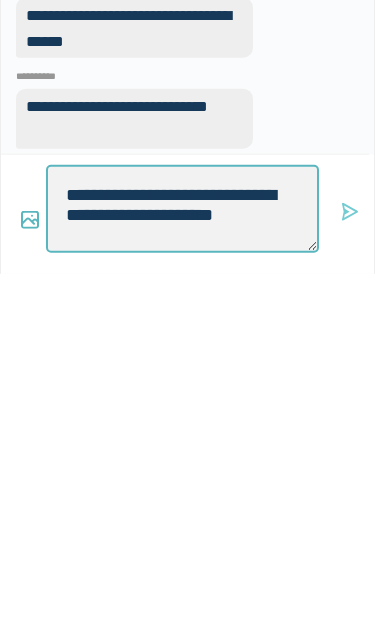 type on "*" 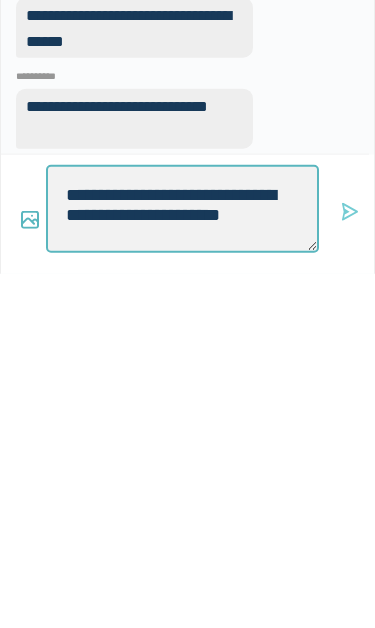 type on "**********" 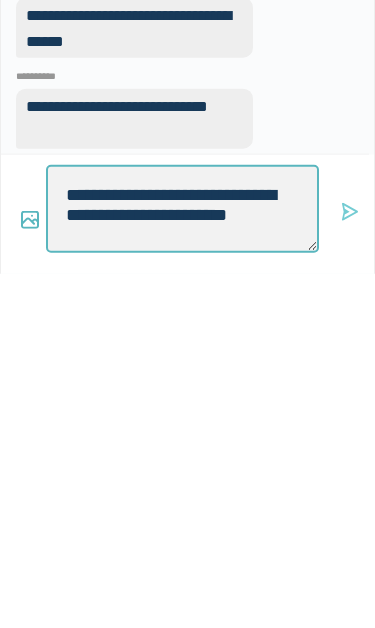 type on "*" 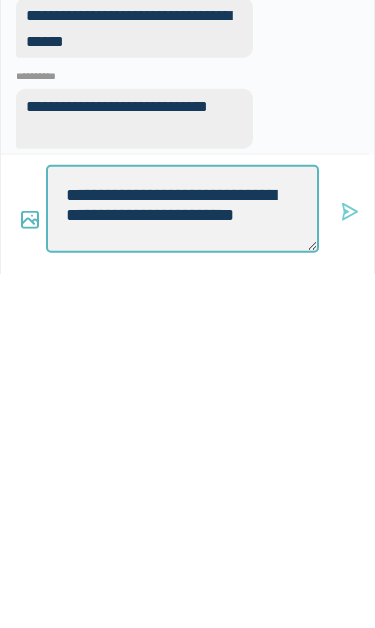 type on "*" 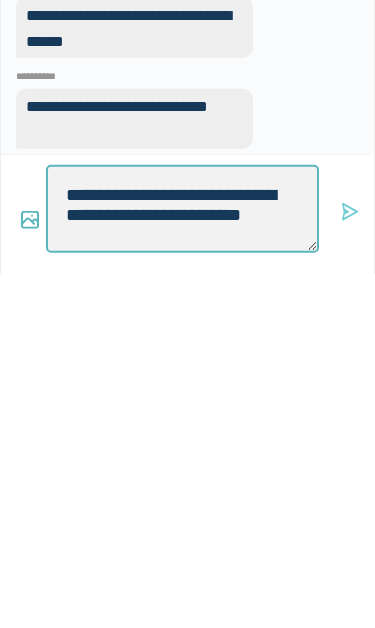 scroll, scrollTop: 6, scrollLeft: 0, axis: vertical 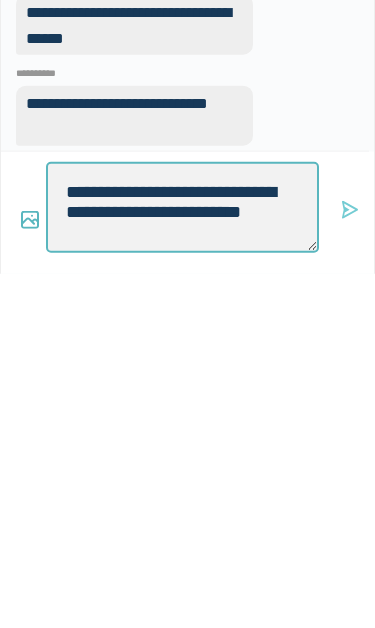 type on "**********" 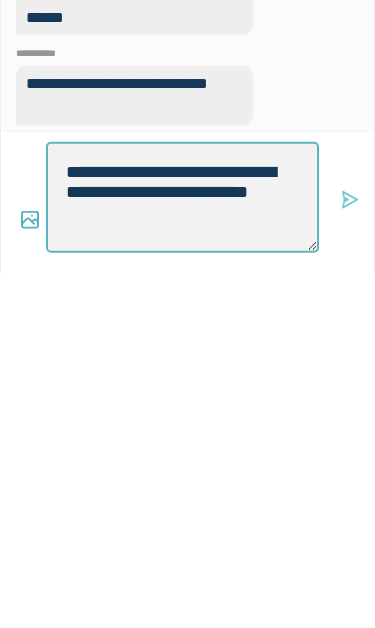 scroll, scrollTop: 0, scrollLeft: 0, axis: both 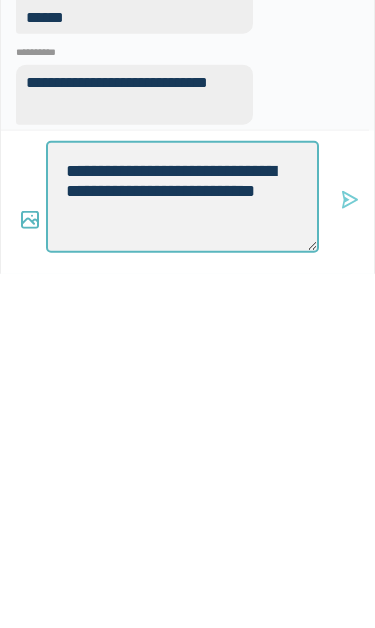 type on "*" 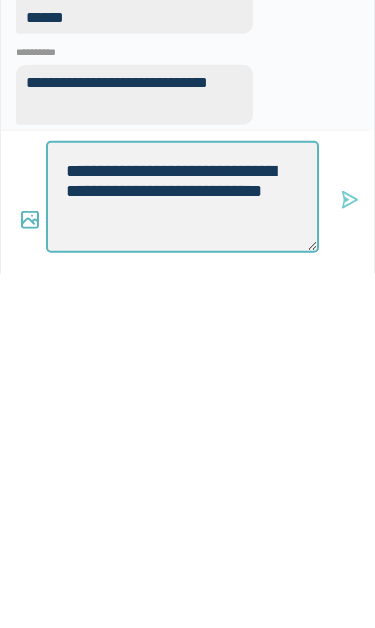type on "*" 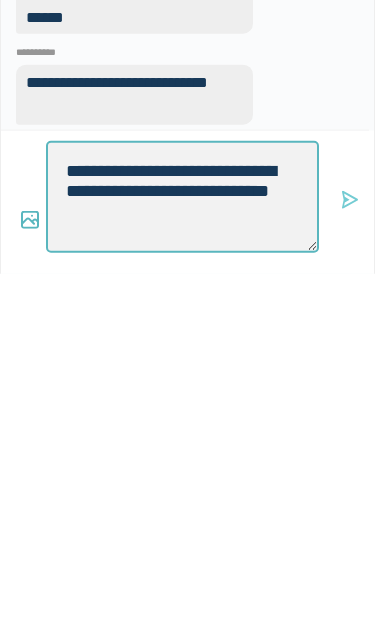type on "*" 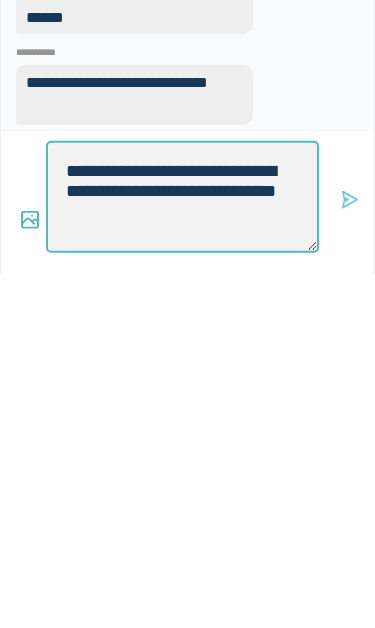 type on "**********" 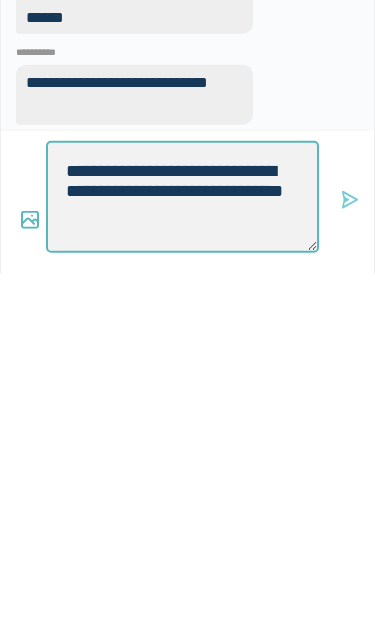 type on "*" 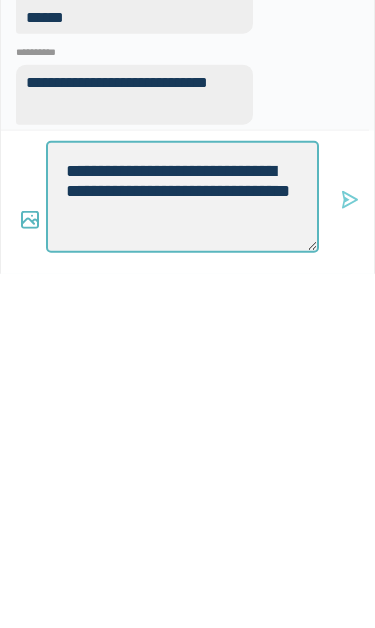 type on "*" 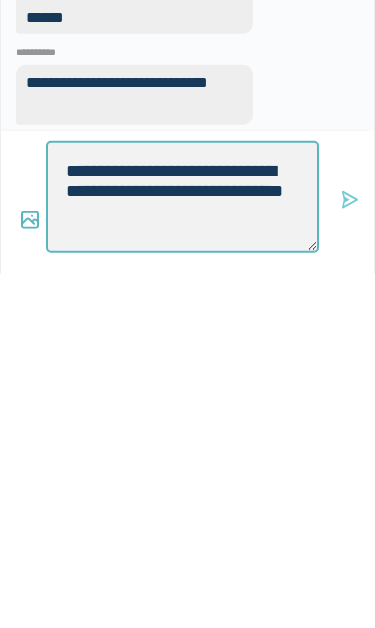type on "**********" 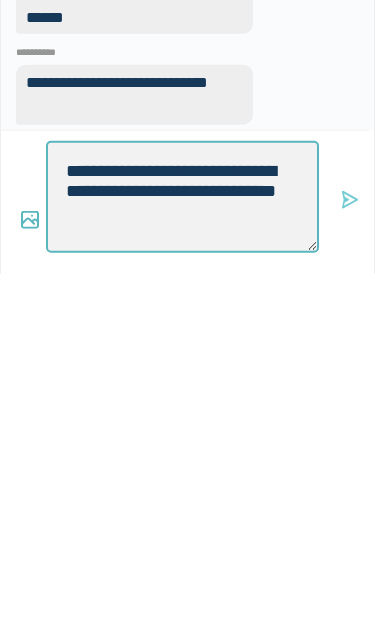 type on "*" 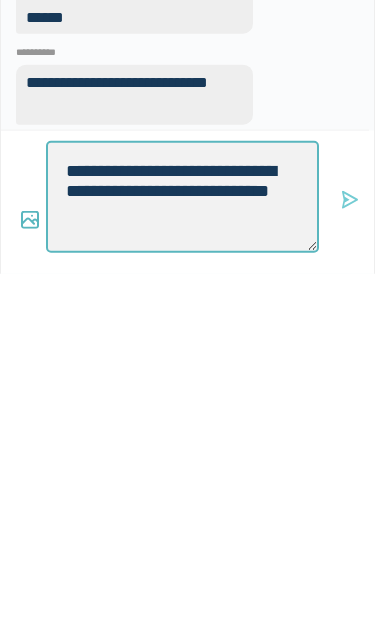 type on "*" 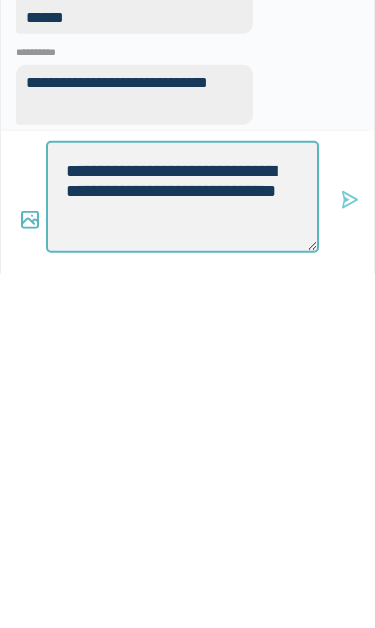 type on "**********" 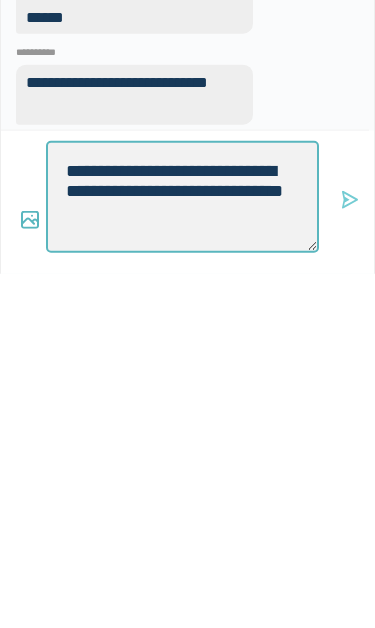 type on "*" 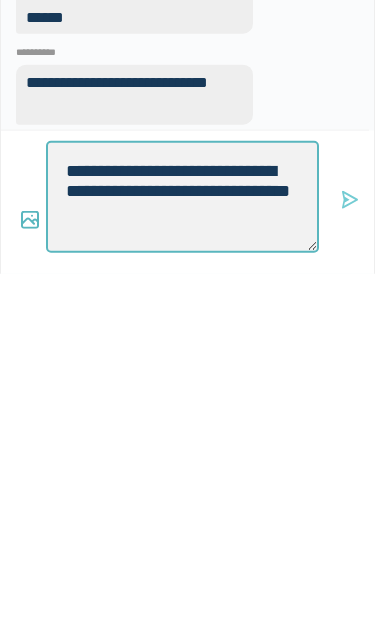 type on "*" 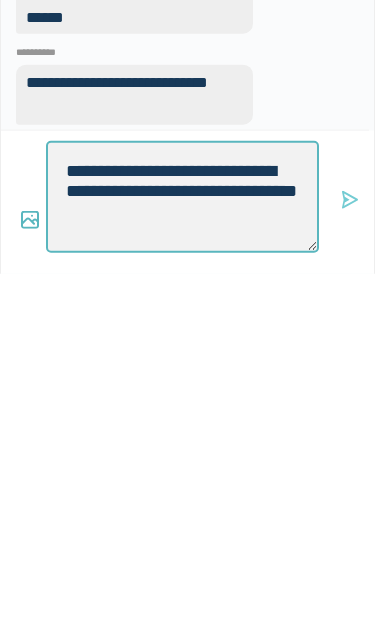 type on "*" 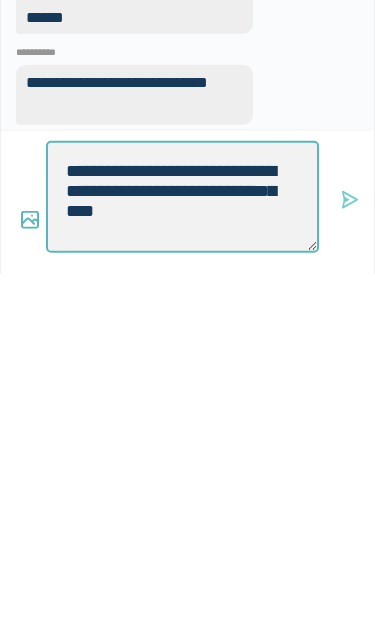 type on "*" 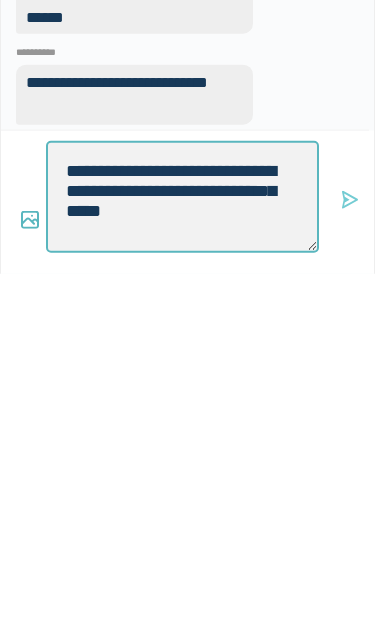 type on "*" 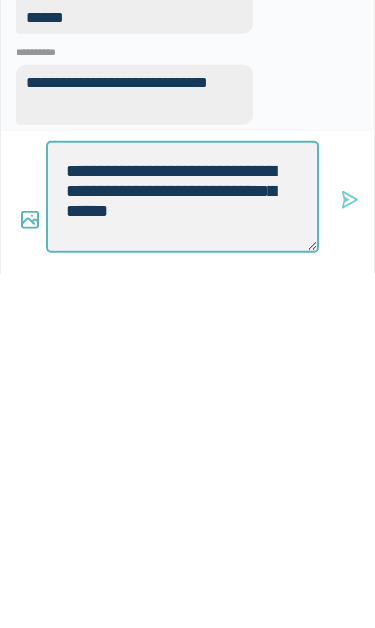 type on "*" 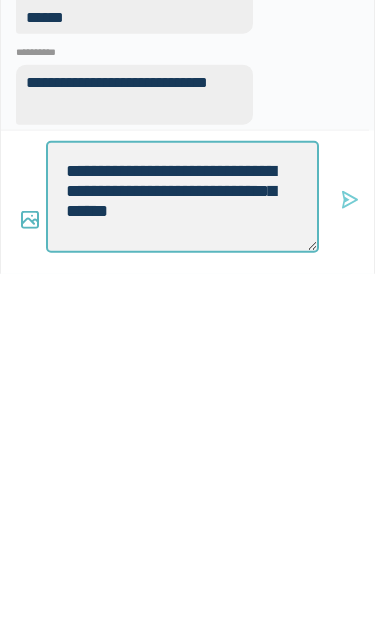 type on "**********" 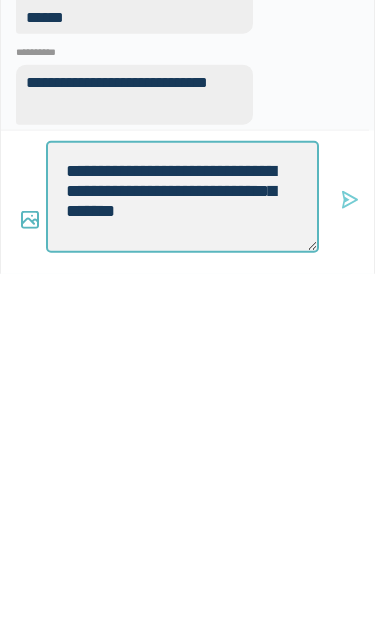 type on "*" 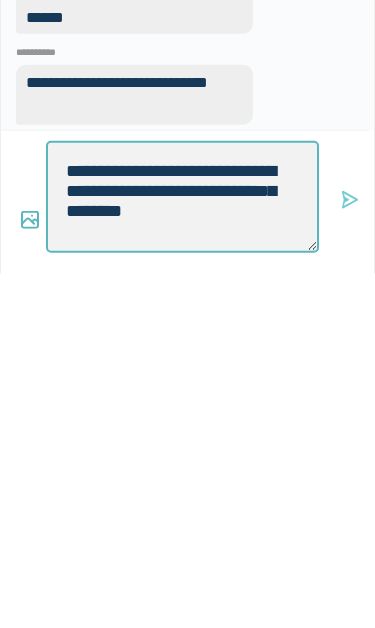 type on "*" 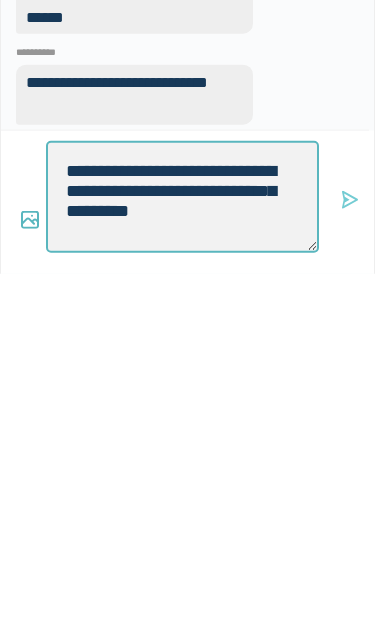 type on "*" 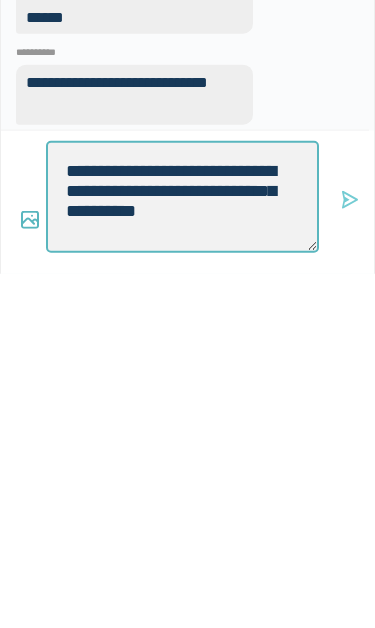 type on "**********" 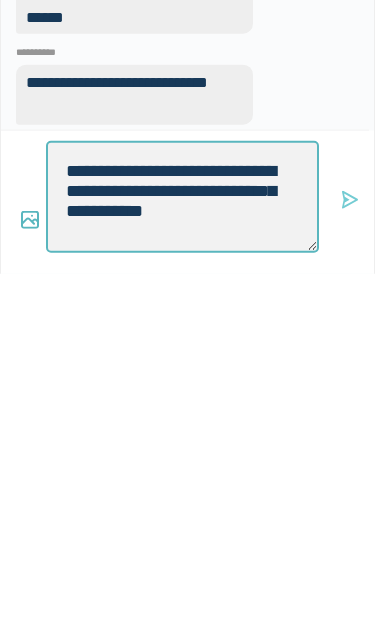 type on "*" 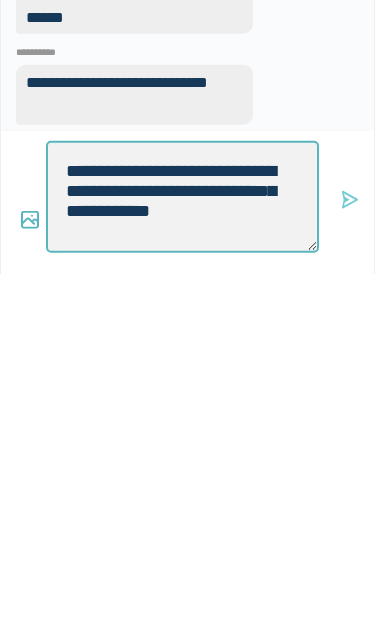 type on "**********" 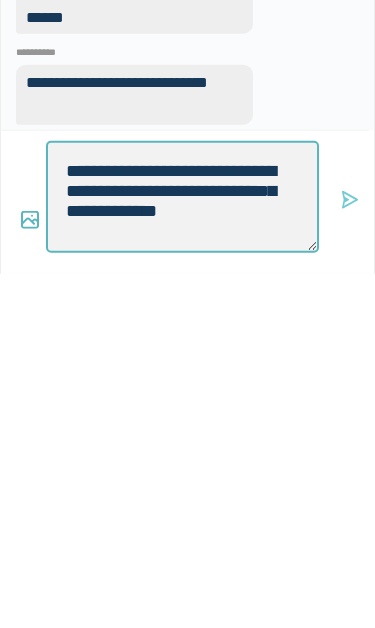 type on "*" 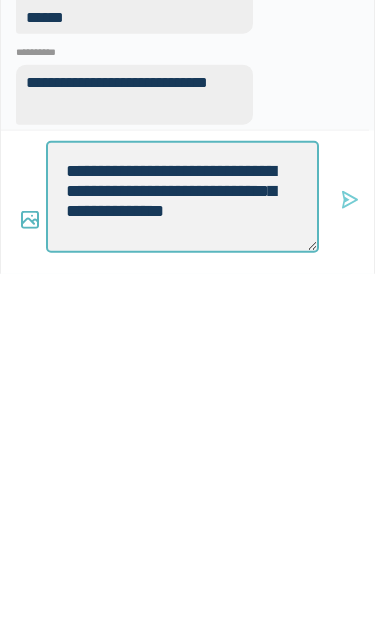 type on "*" 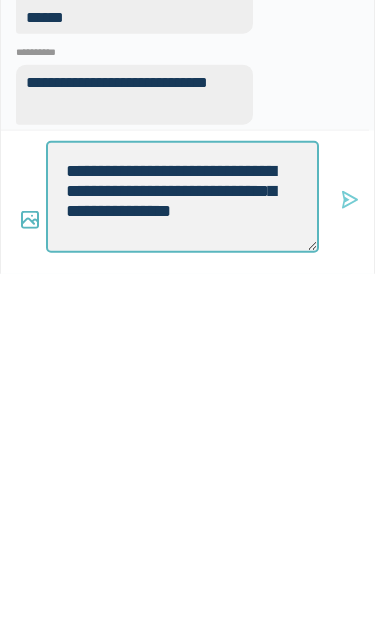 type on "*" 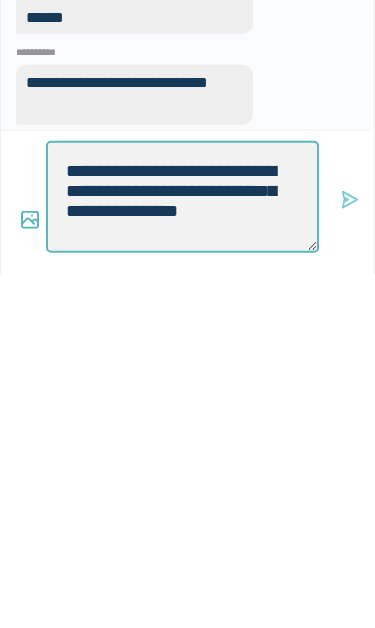 type on "*" 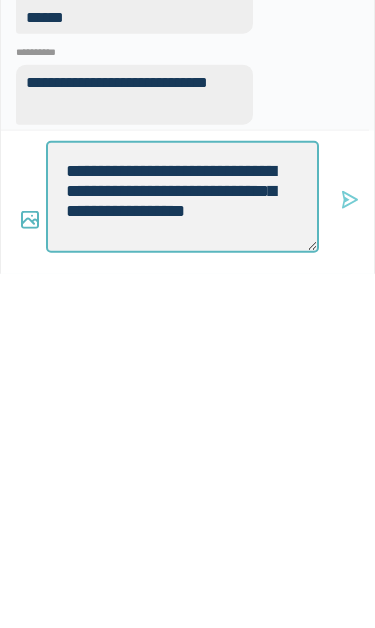 type on "*" 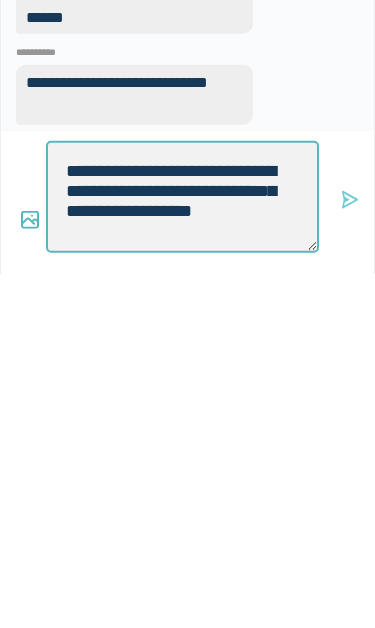 type on "*" 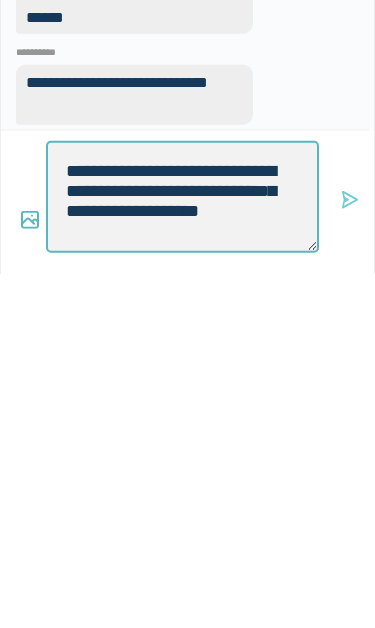 type on "*" 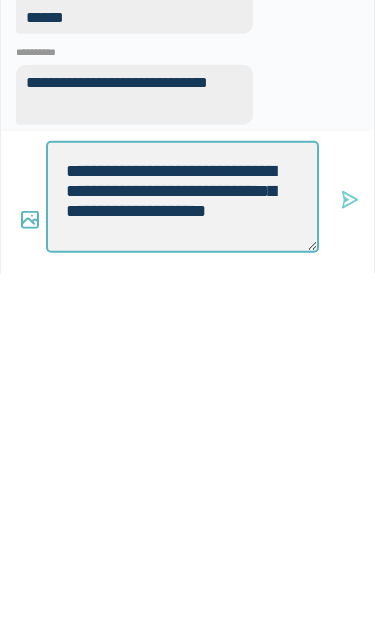 type on "**********" 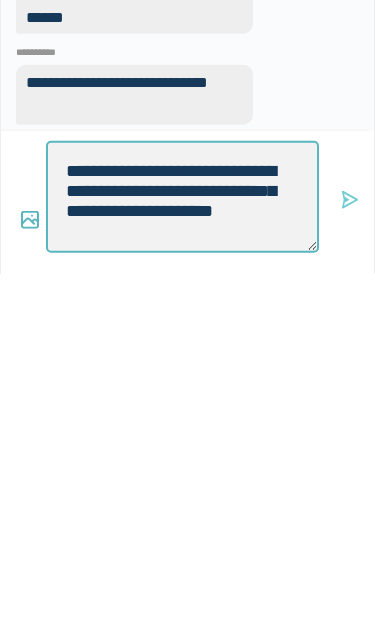 scroll, scrollTop: 6, scrollLeft: 0, axis: vertical 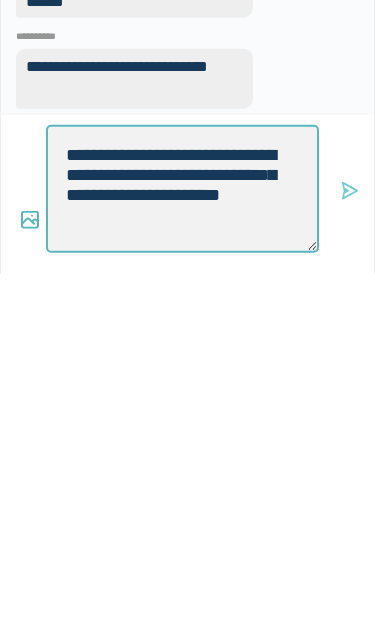 type on "**********" 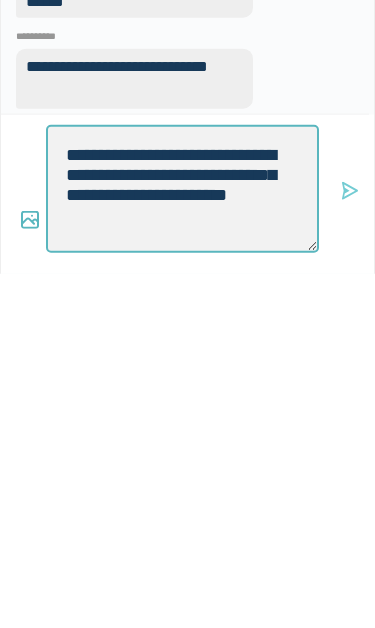 type on "*" 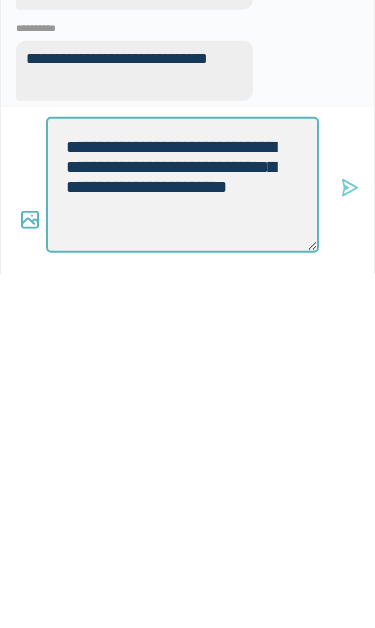 type on "**********" 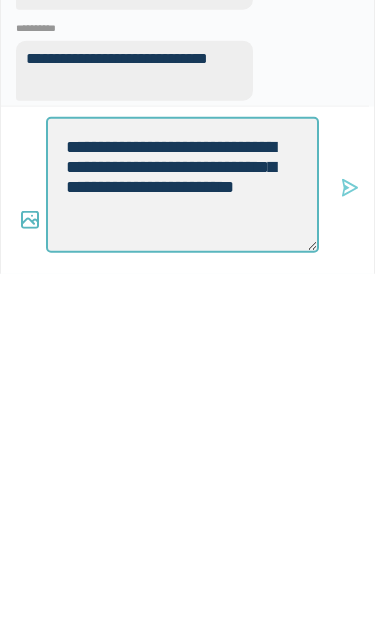 type on "*" 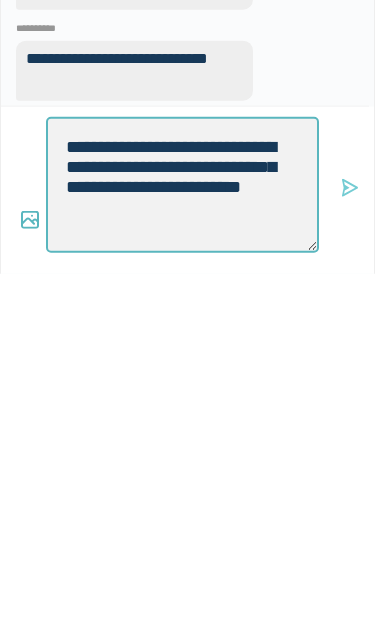 type on "*" 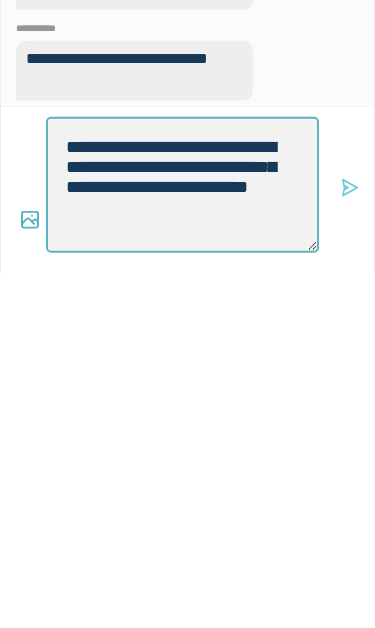 type on "**********" 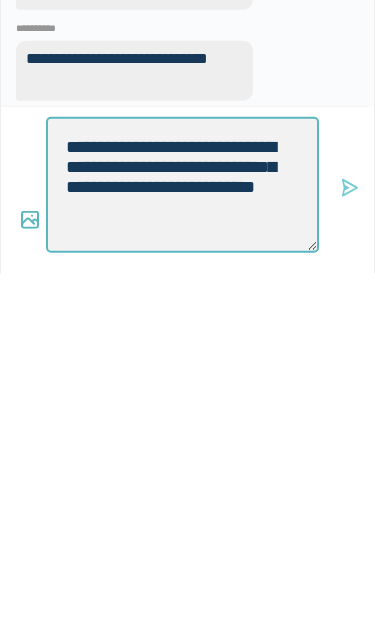 type on "*" 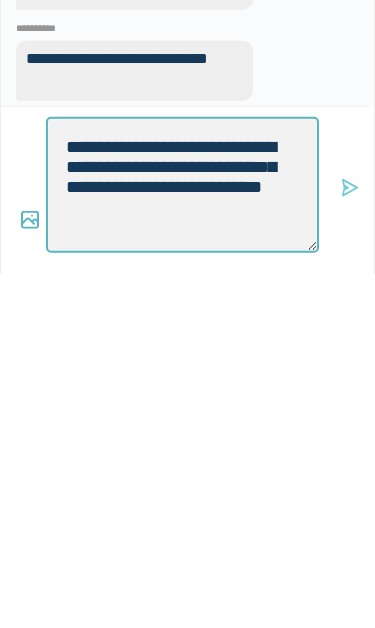 type on "**********" 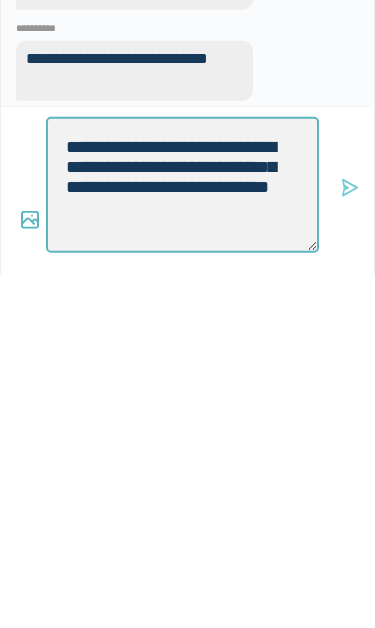 type on "*" 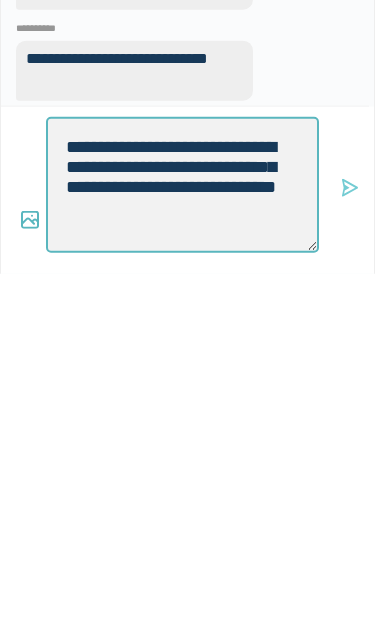 type on "**********" 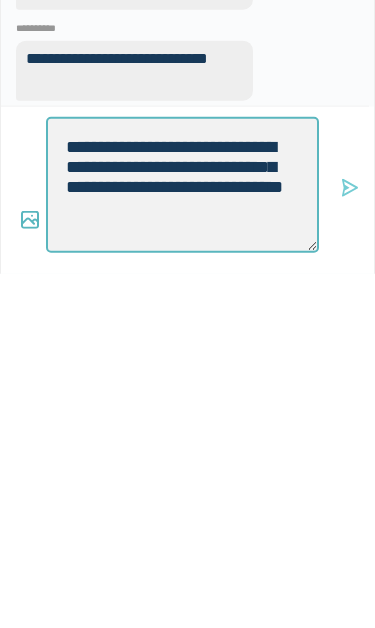 type on "*" 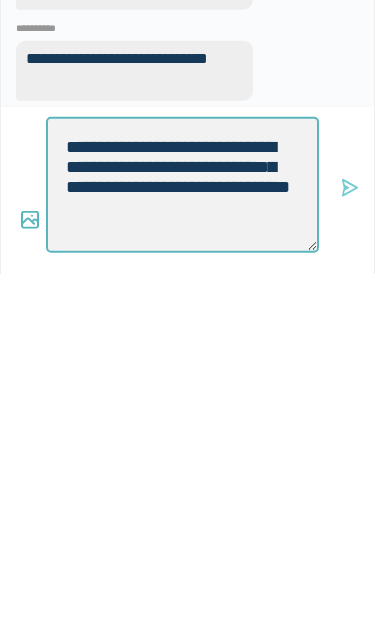 type on "**********" 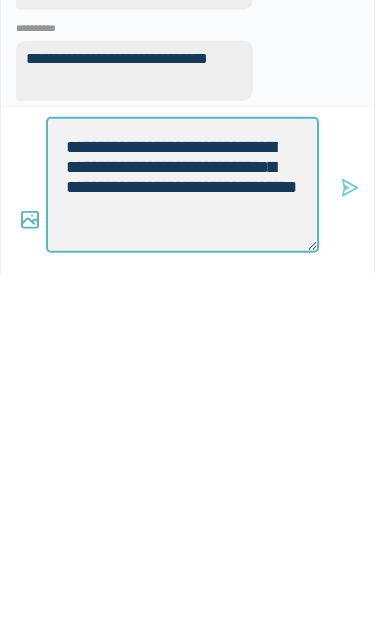 type on "*" 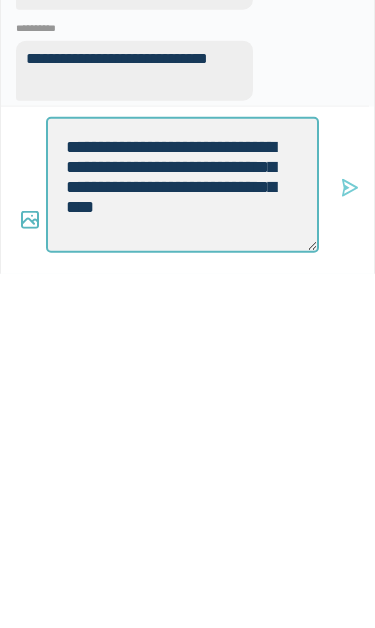 type on "**********" 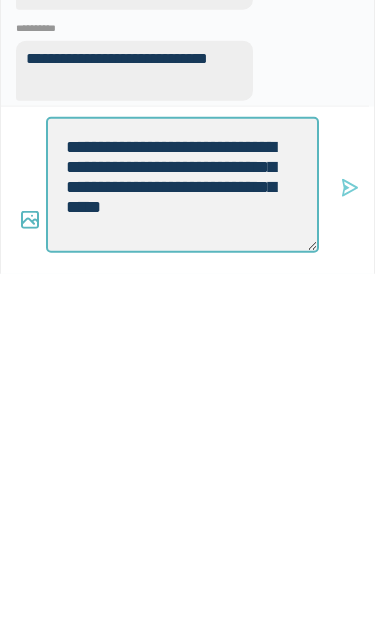 type on "*" 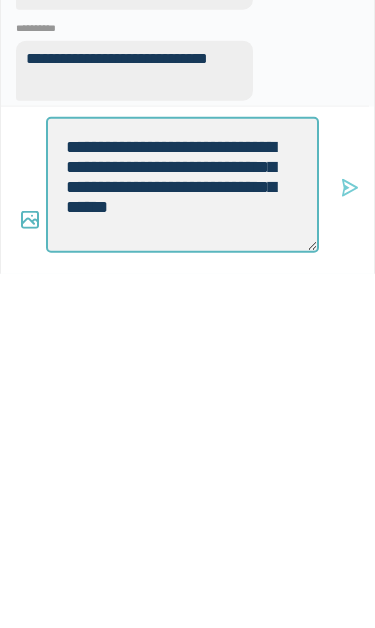 type on "*" 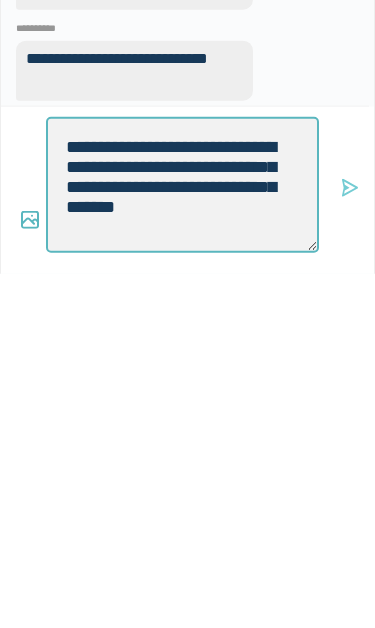 type on "**********" 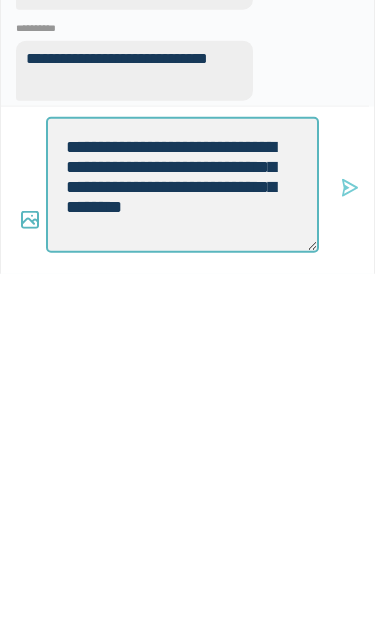 type on "*" 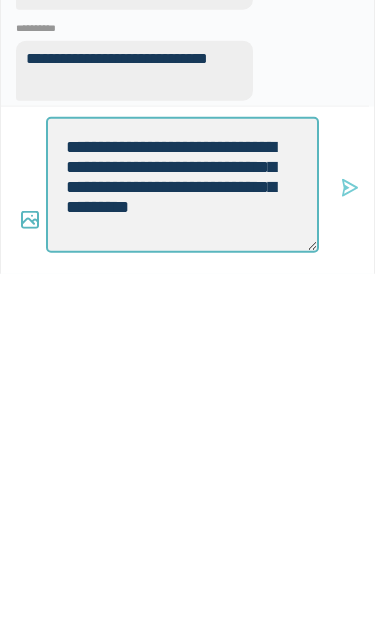 type on "*" 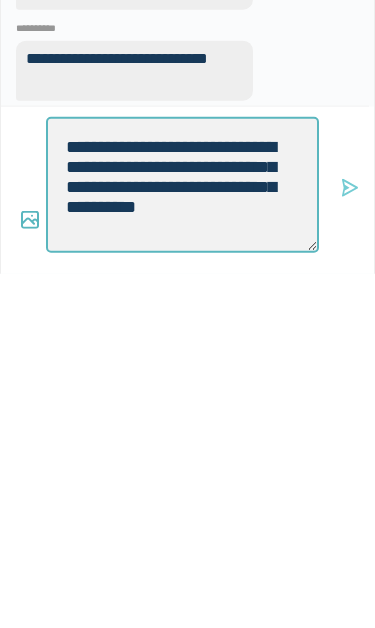 type on "*" 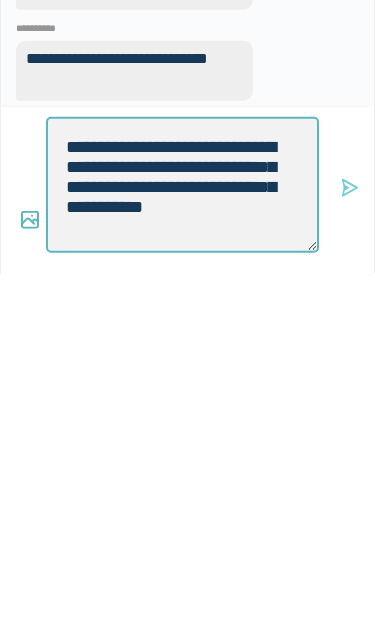 type on "**********" 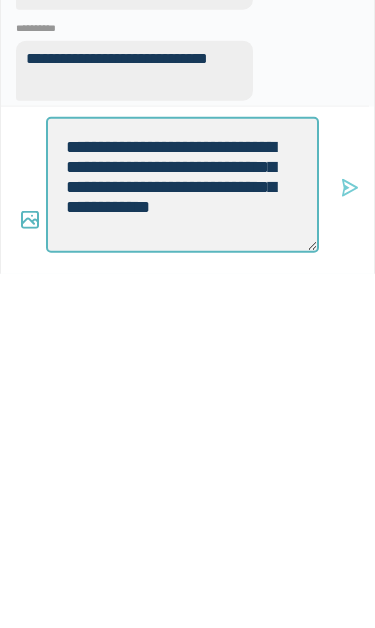 type on "*" 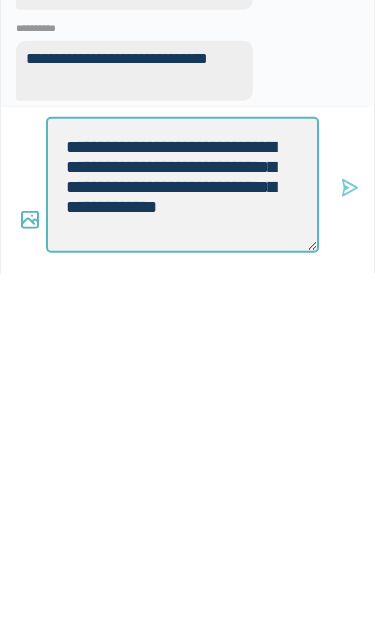 type on "**********" 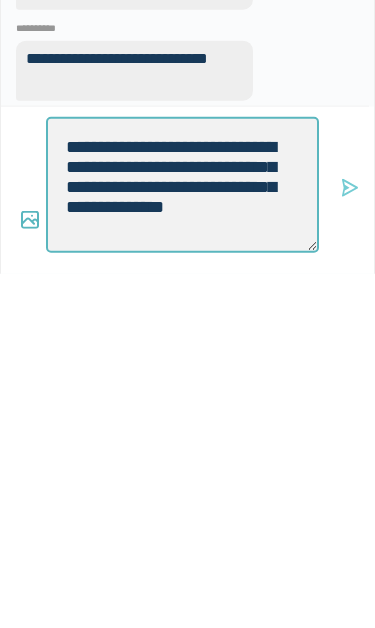 type on "*" 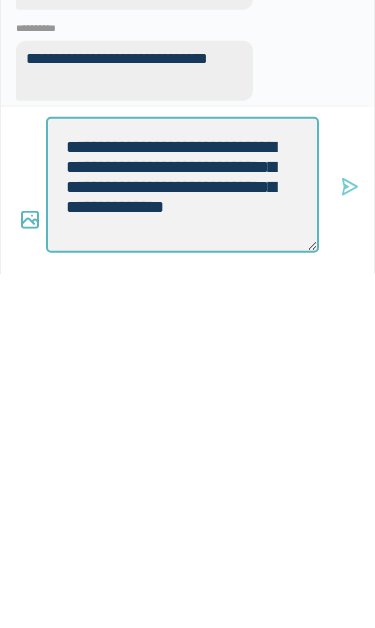 scroll, scrollTop: 6, scrollLeft: 0, axis: vertical 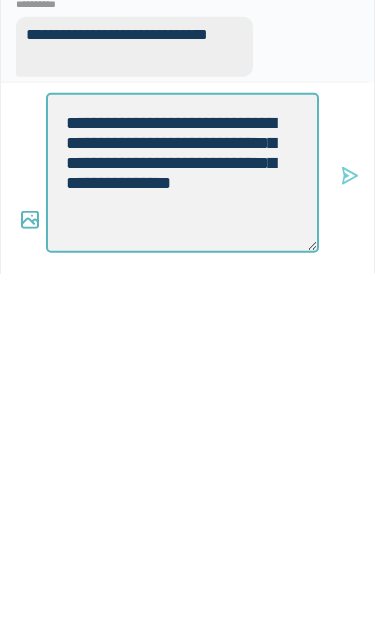 type on "*" 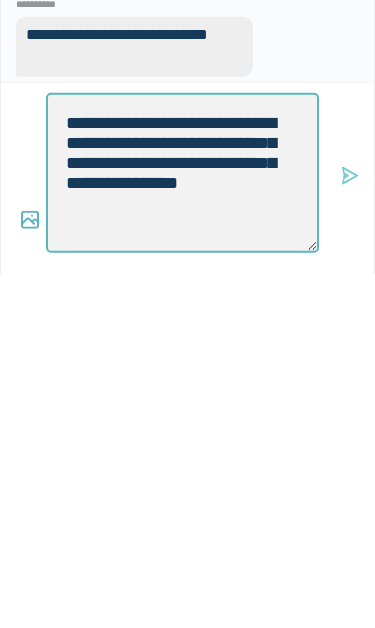 type on "**********" 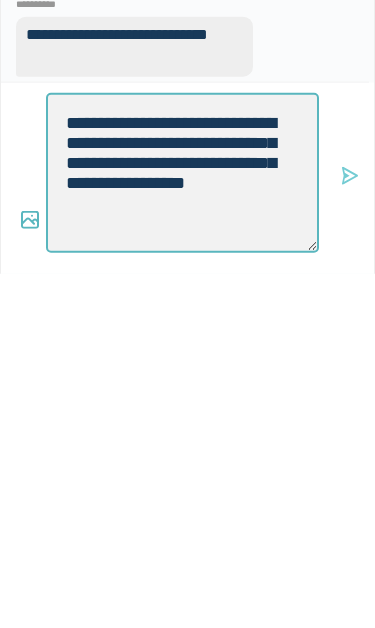 type on "*" 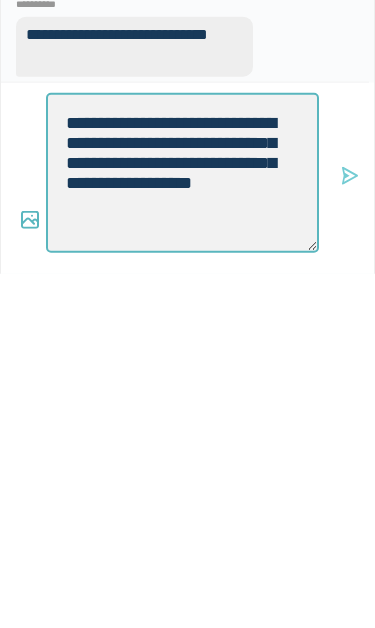 type on "*" 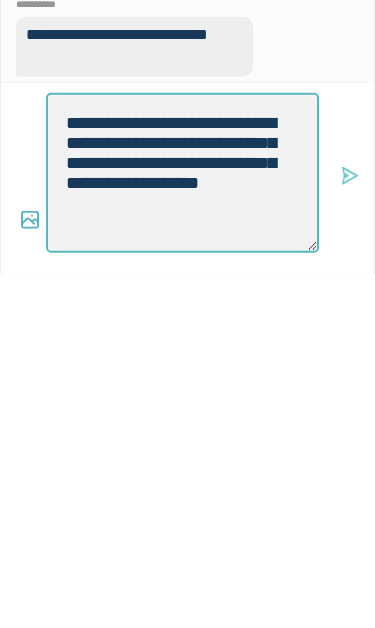 type on "**********" 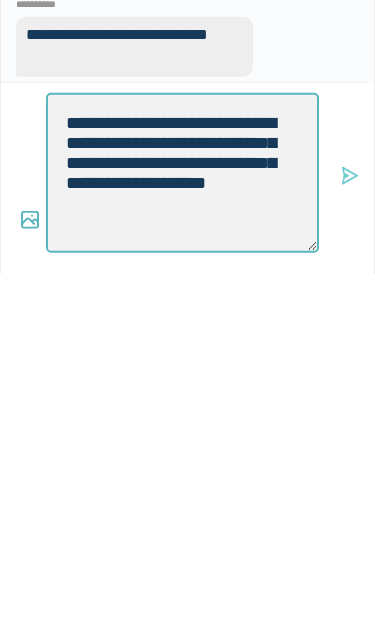 type on "*" 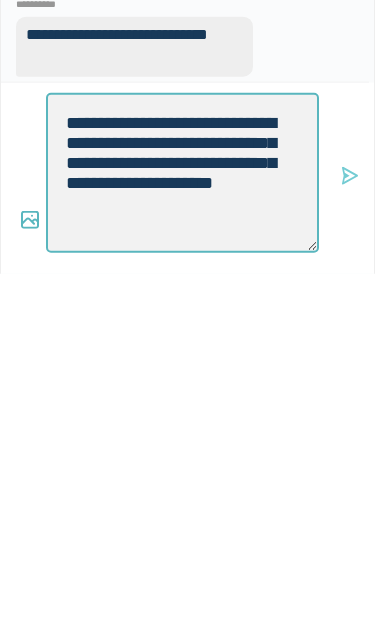 type on "*" 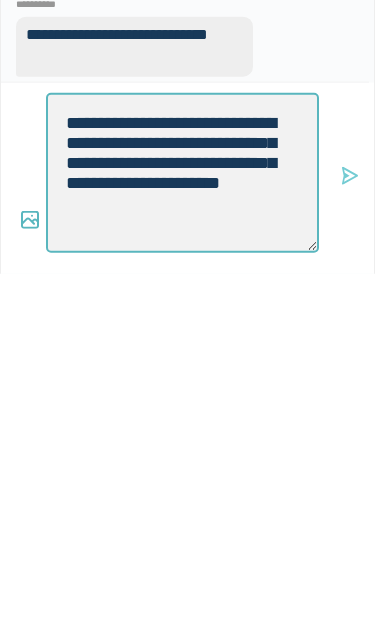 type on "*" 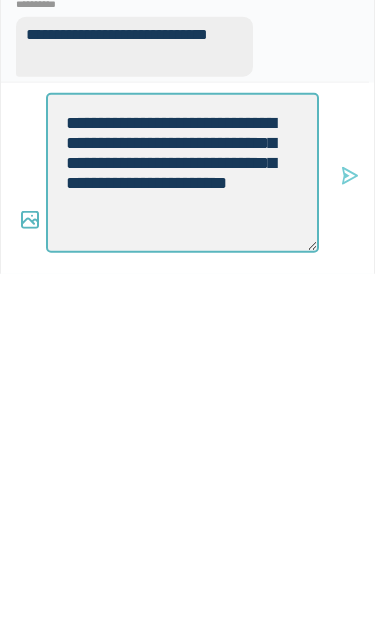 type on "*" 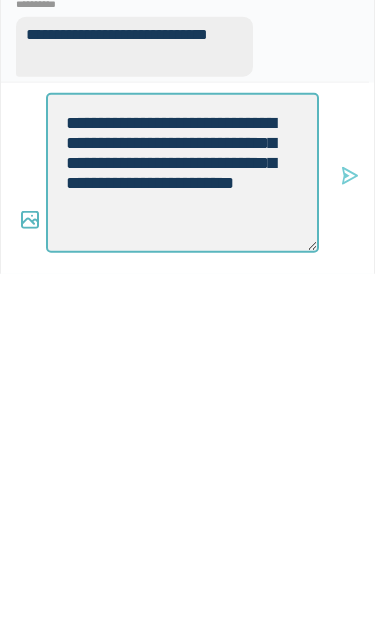 type on "**********" 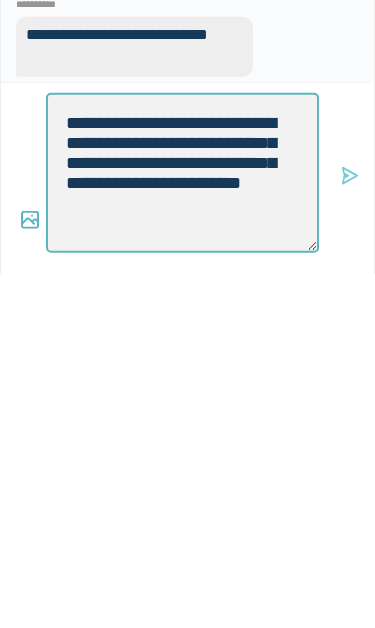 type on "*" 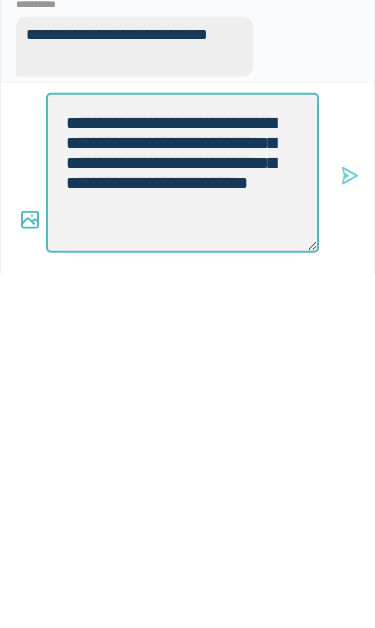 type on "*" 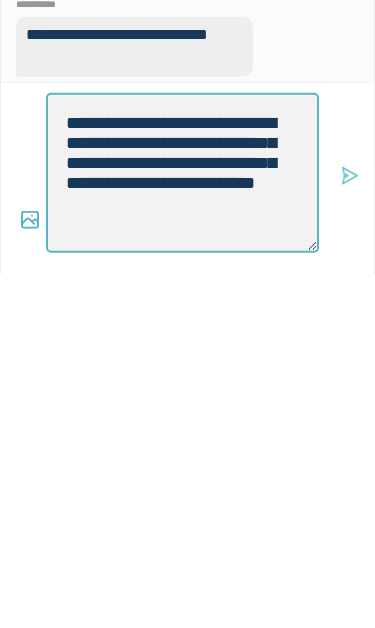 type on "*" 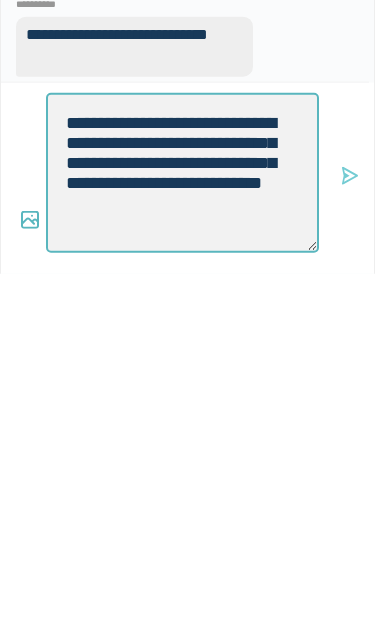 type on "*" 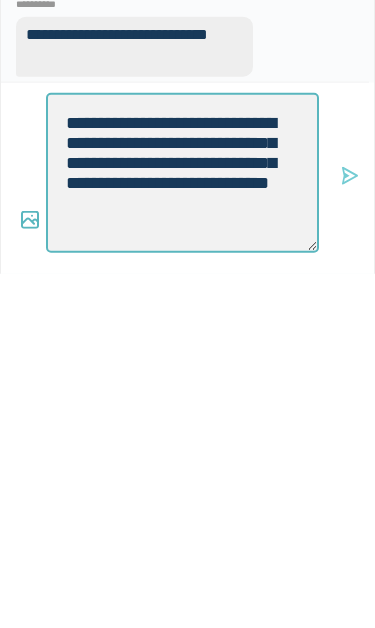 type on "*" 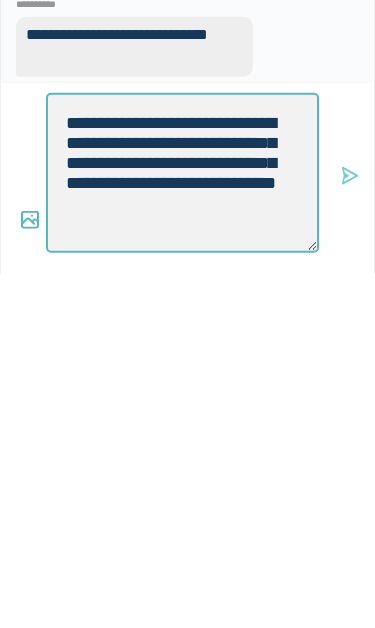 type on "*" 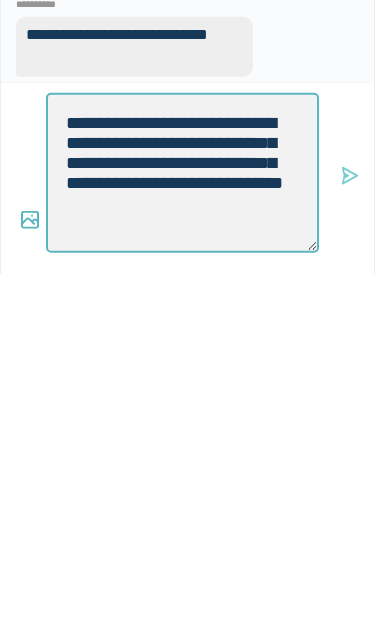type on "**********" 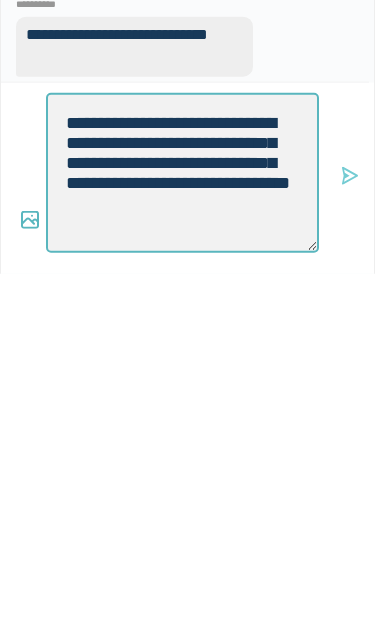 type 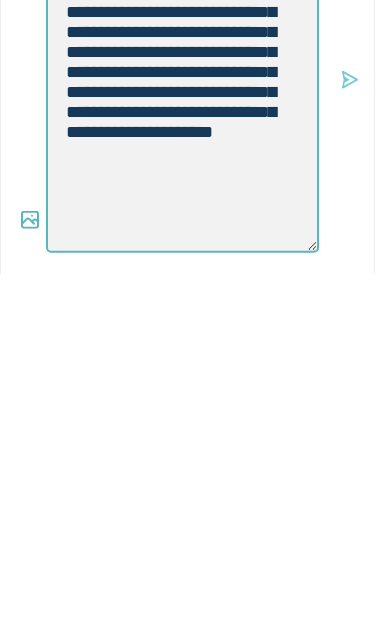 scroll, scrollTop: 0, scrollLeft: 0, axis: both 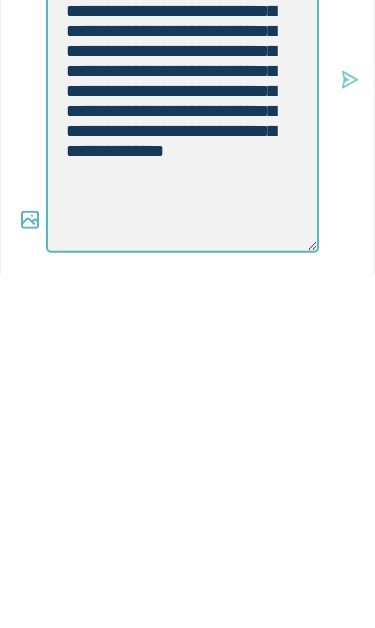 click on "**********" at bounding box center (182, 320) 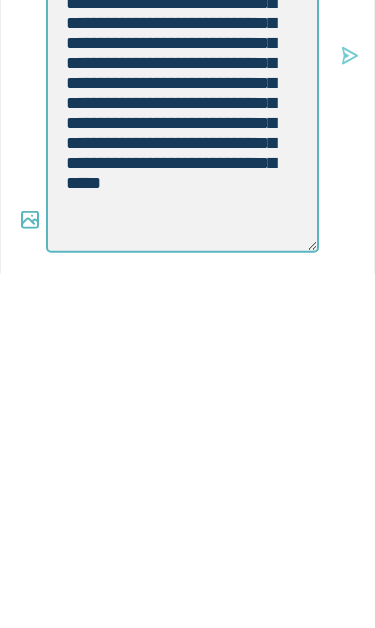 scroll, scrollTop: 72, scrollLeft: 0, axis: vertical 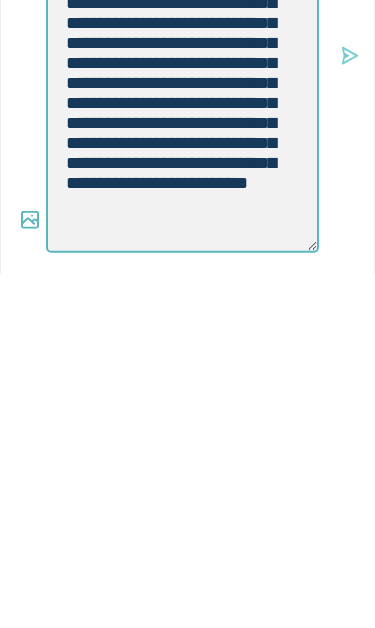click on "**********" at bounding box center (182, 296) 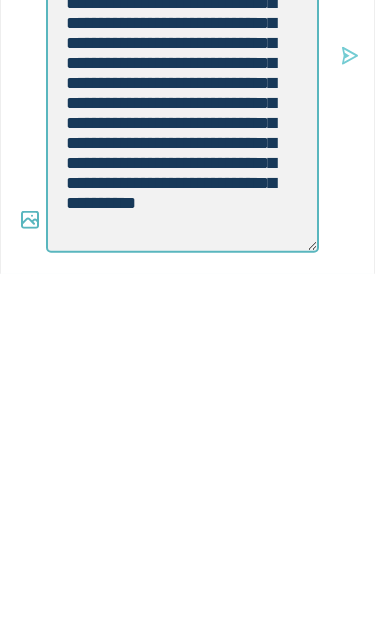 scroll, scrollTop: 78, scrollLeft: 0, axis: vertical 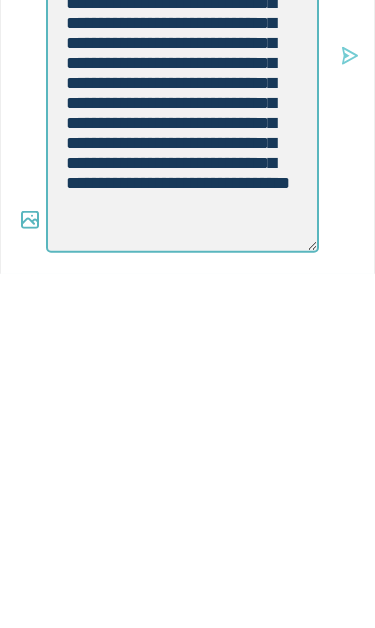 click on "**********" at bounding box center [182, 296] 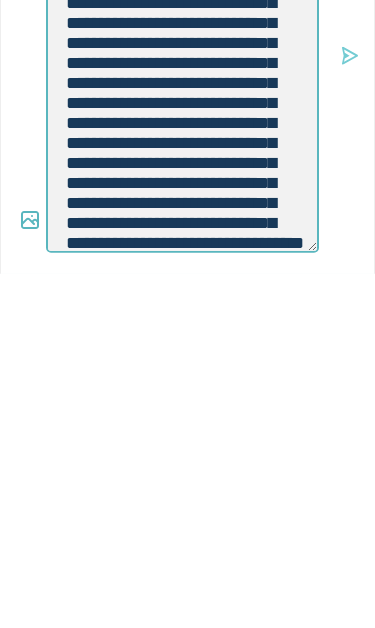 scroll, scrollTop: 0, scrollLeft: 0, axis: both 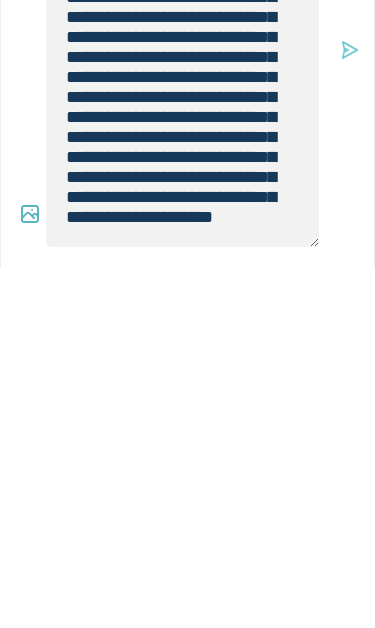 click 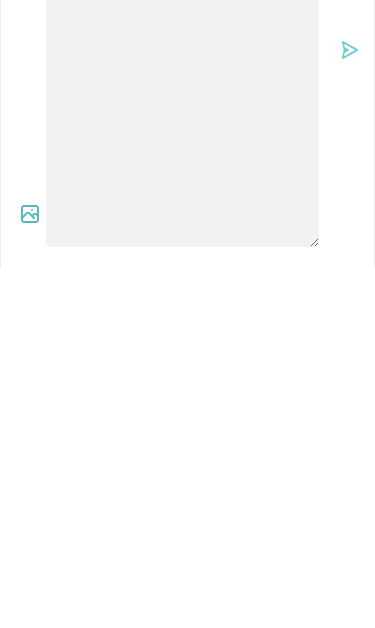 scroll, scrollTop: 0, scrollLeft: 0, axis: both 